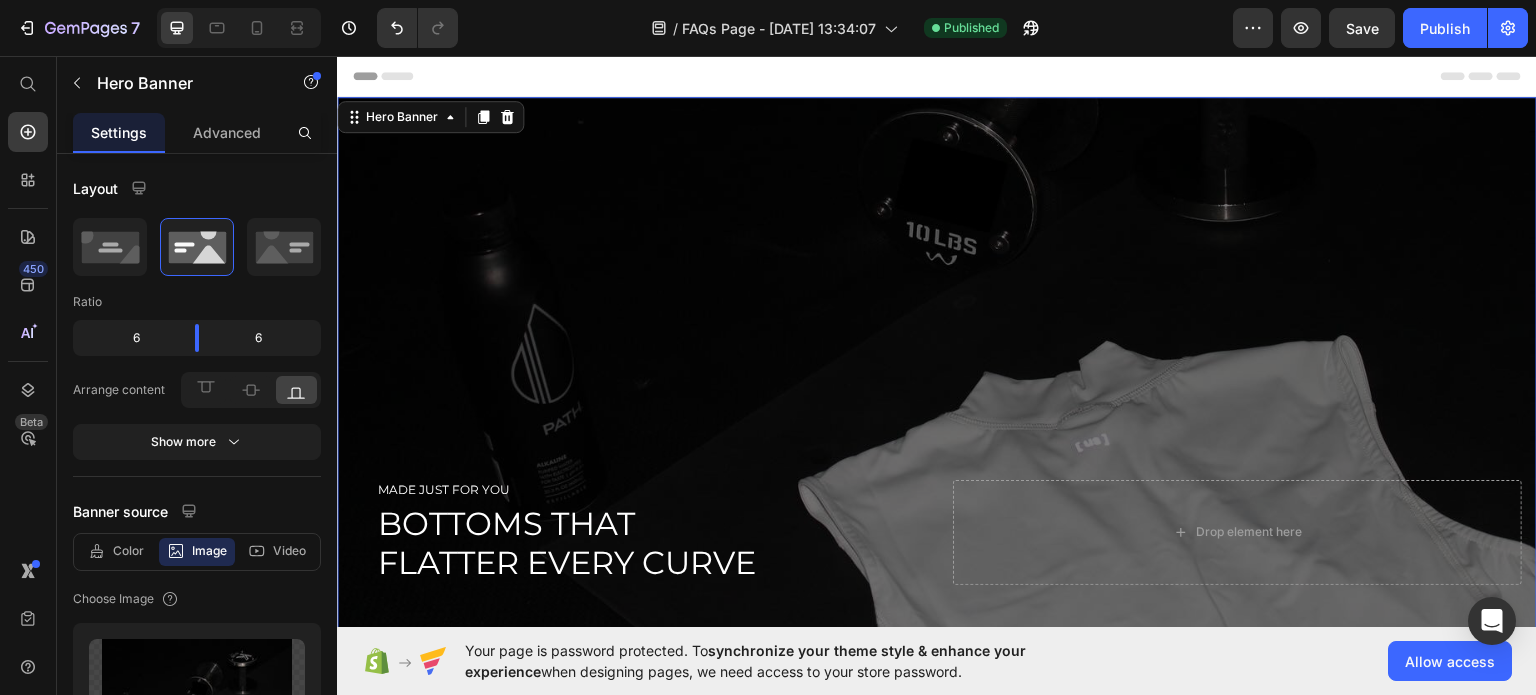 scroll, scrollTop: 0, scrollLeft: 0, axis: both 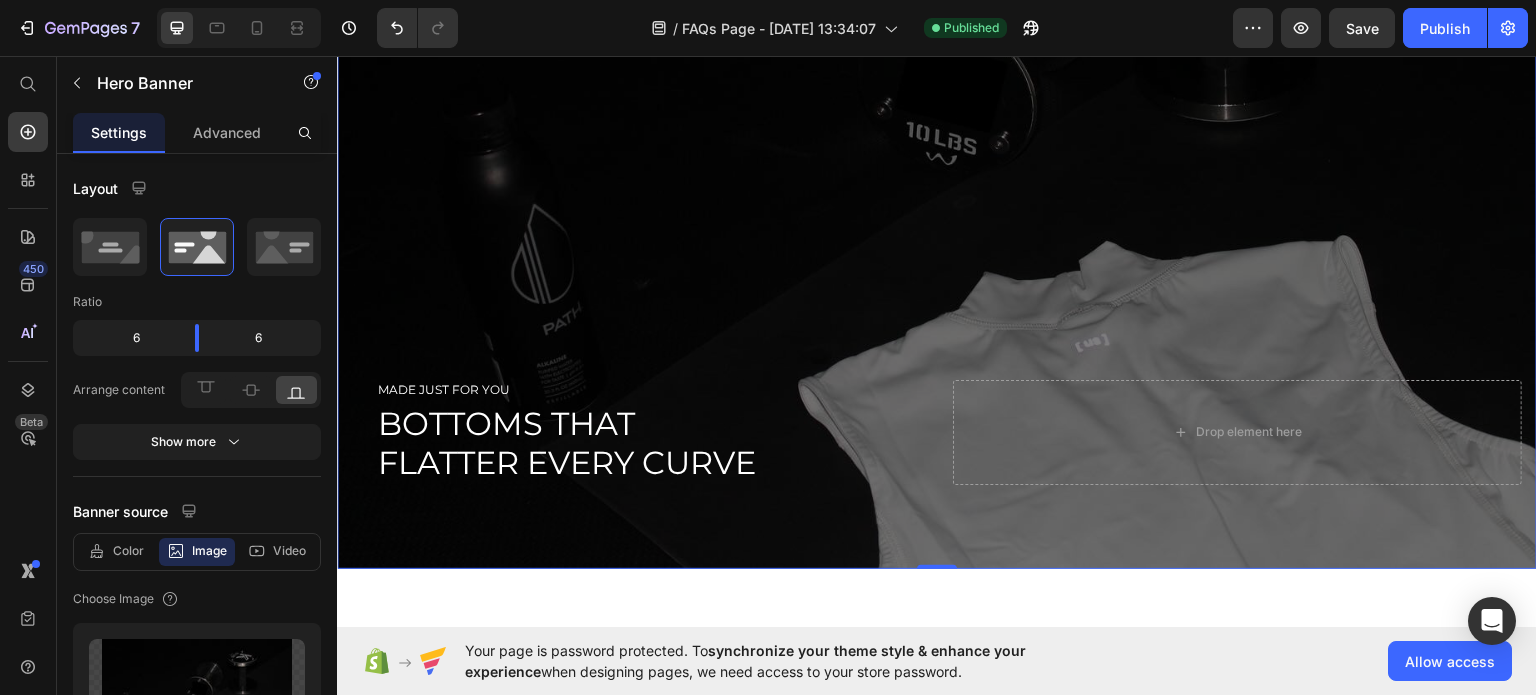 click at bounding box center (937, 282) 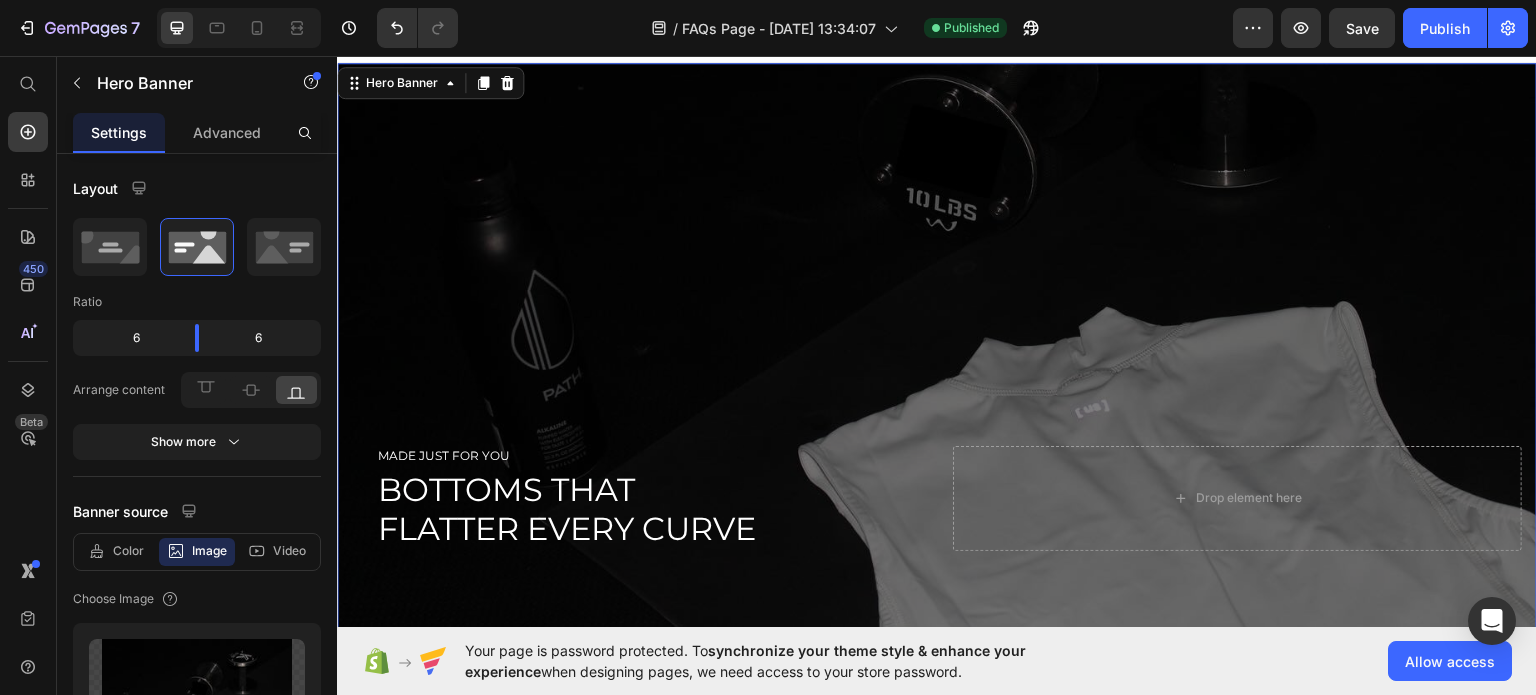 scroll, scrollTop: 0, scrollLeft: 0, axis: both 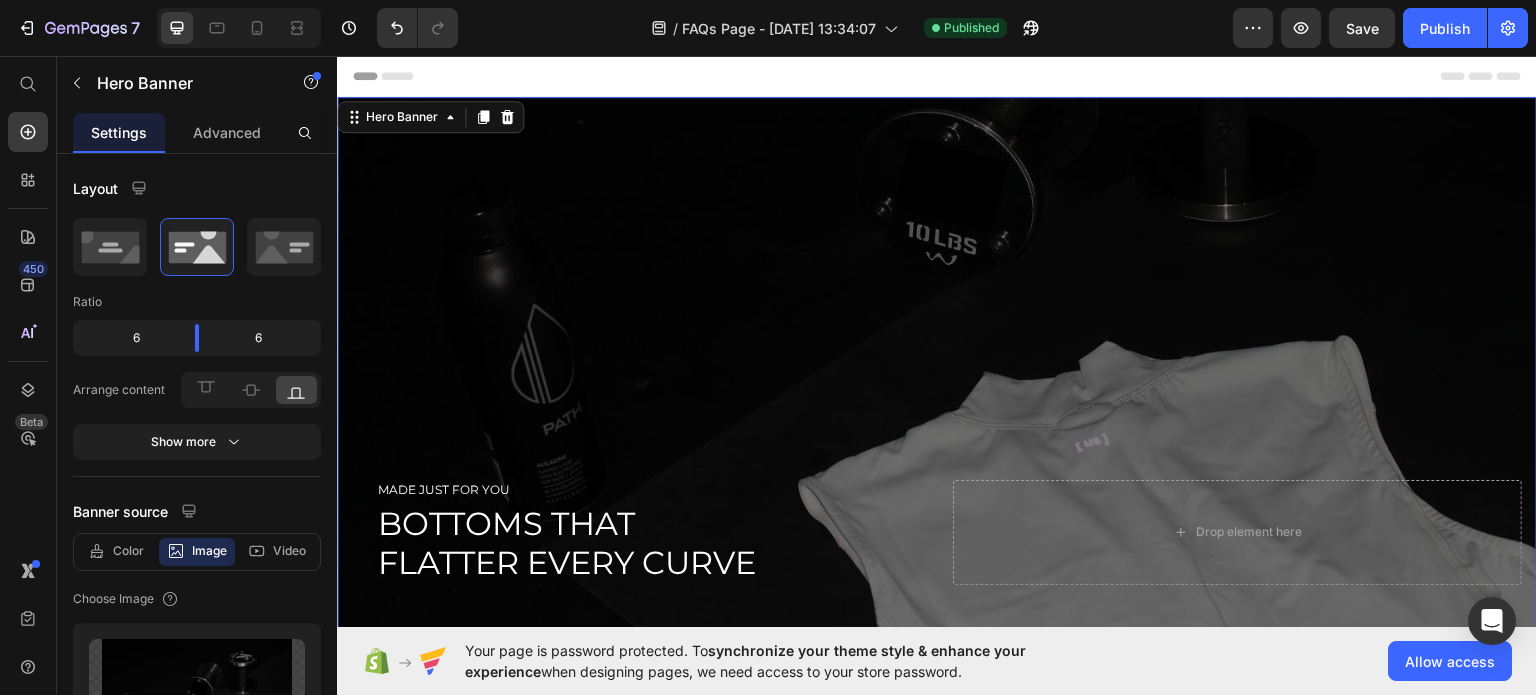 click at bounding box center (937, 382) 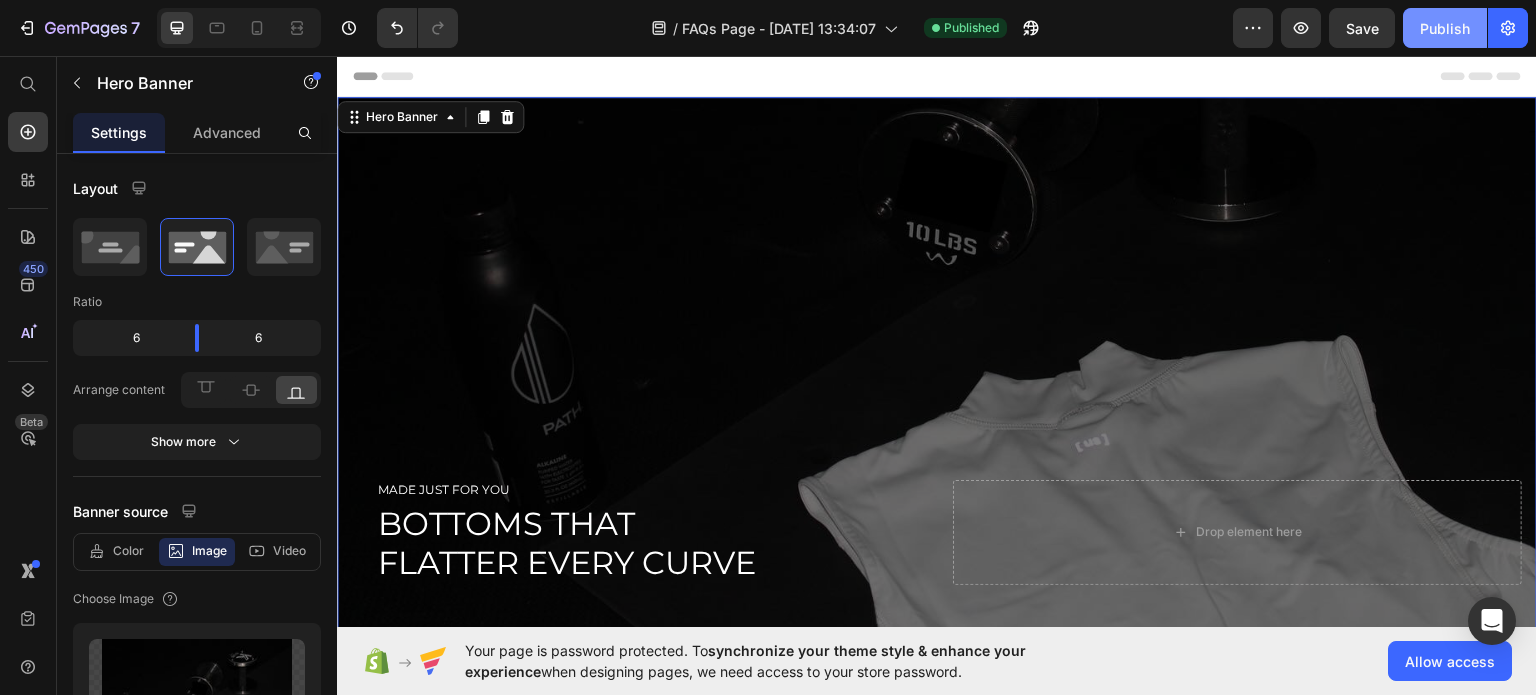 click on "Publish" at bounding box center [1445, 28] 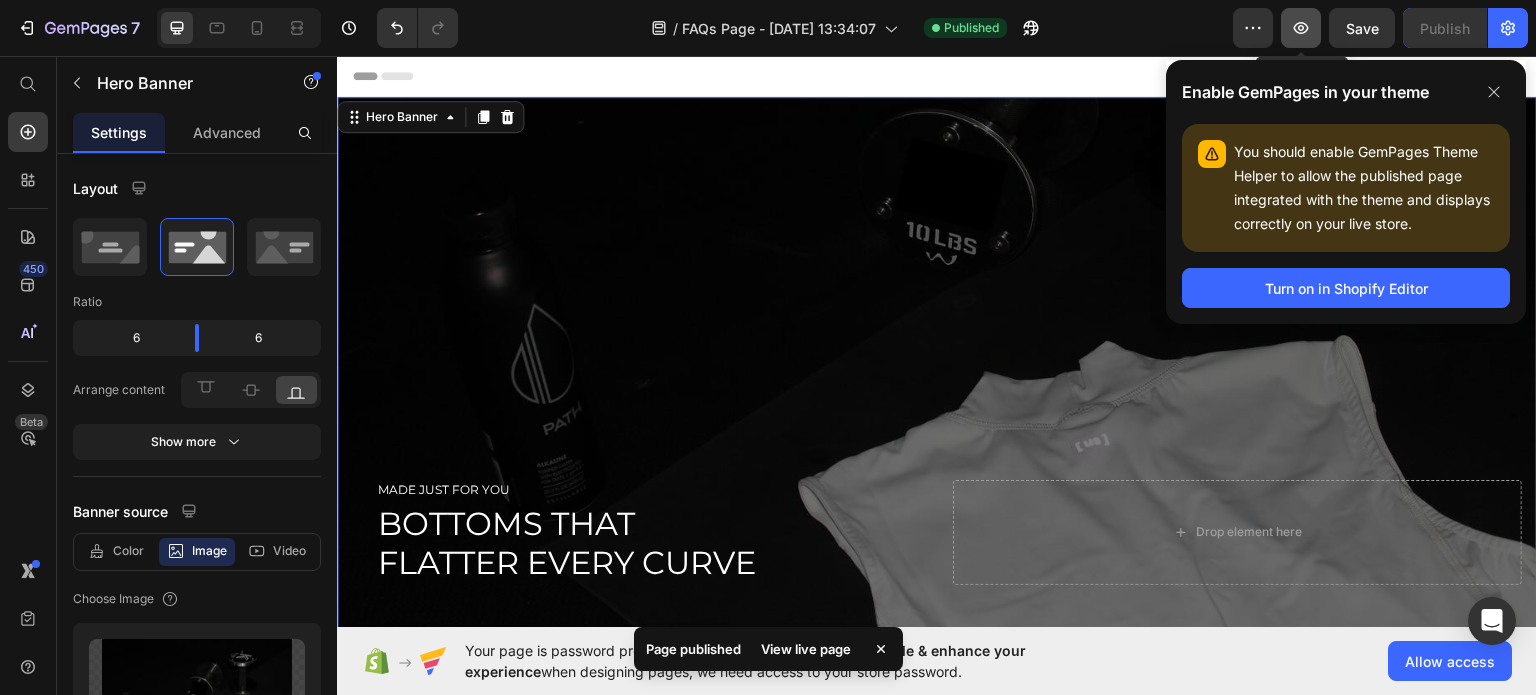 click 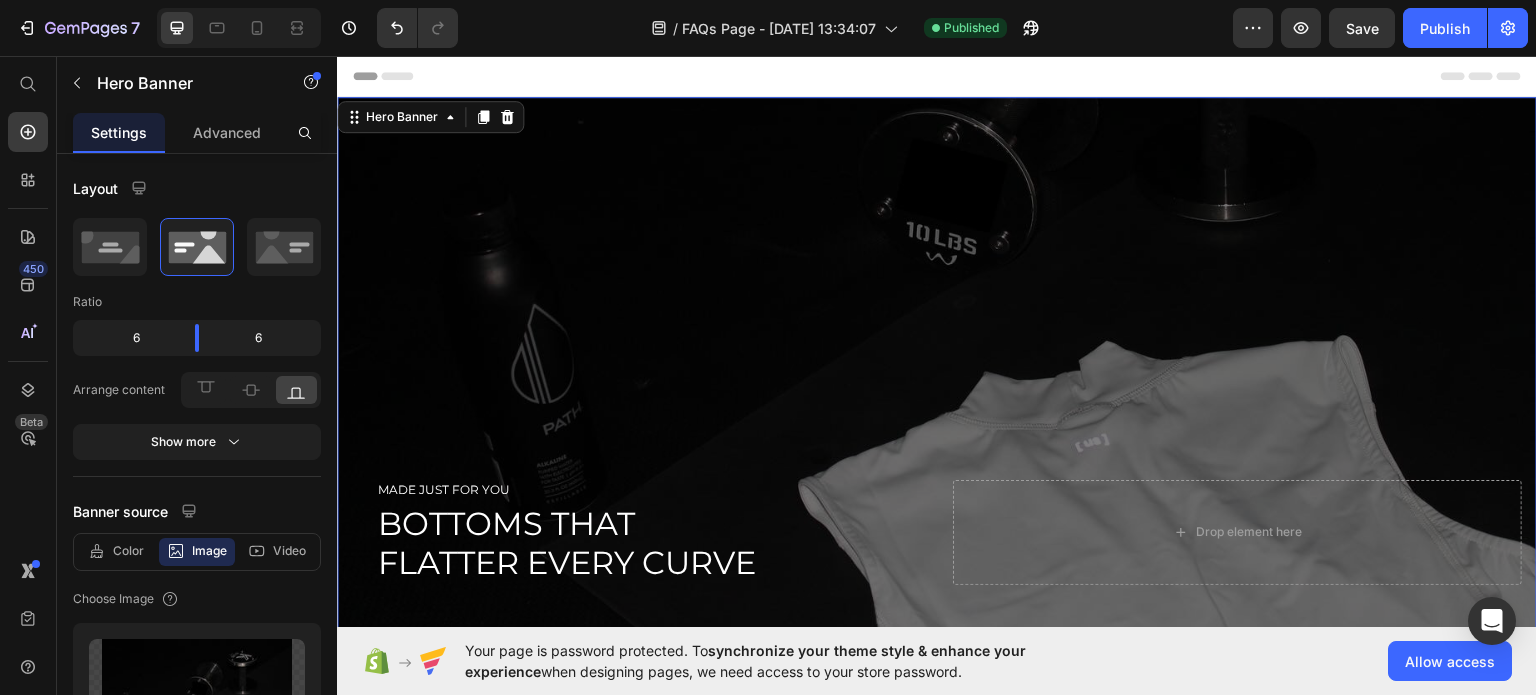 click at bounding box center [937, 382] 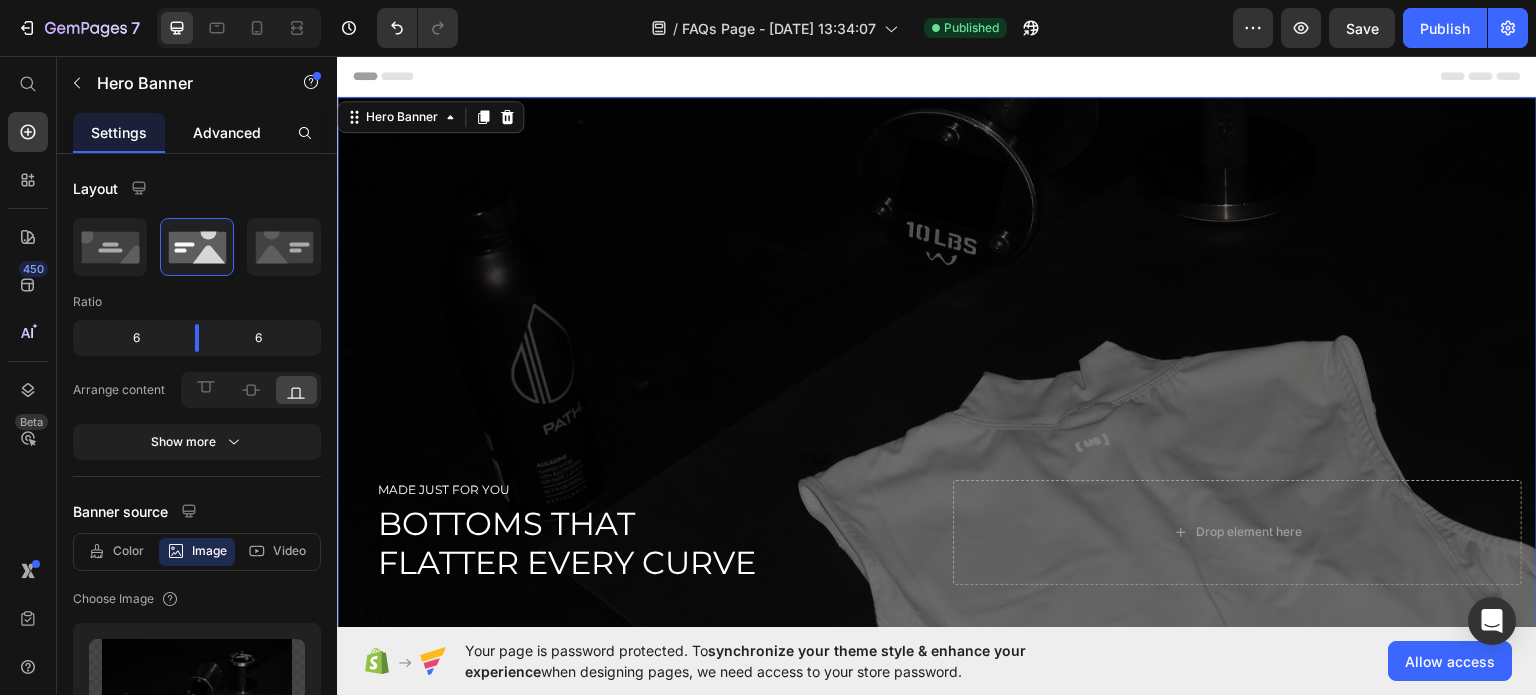 click on "Advanced" at bounding box center (227, 132) 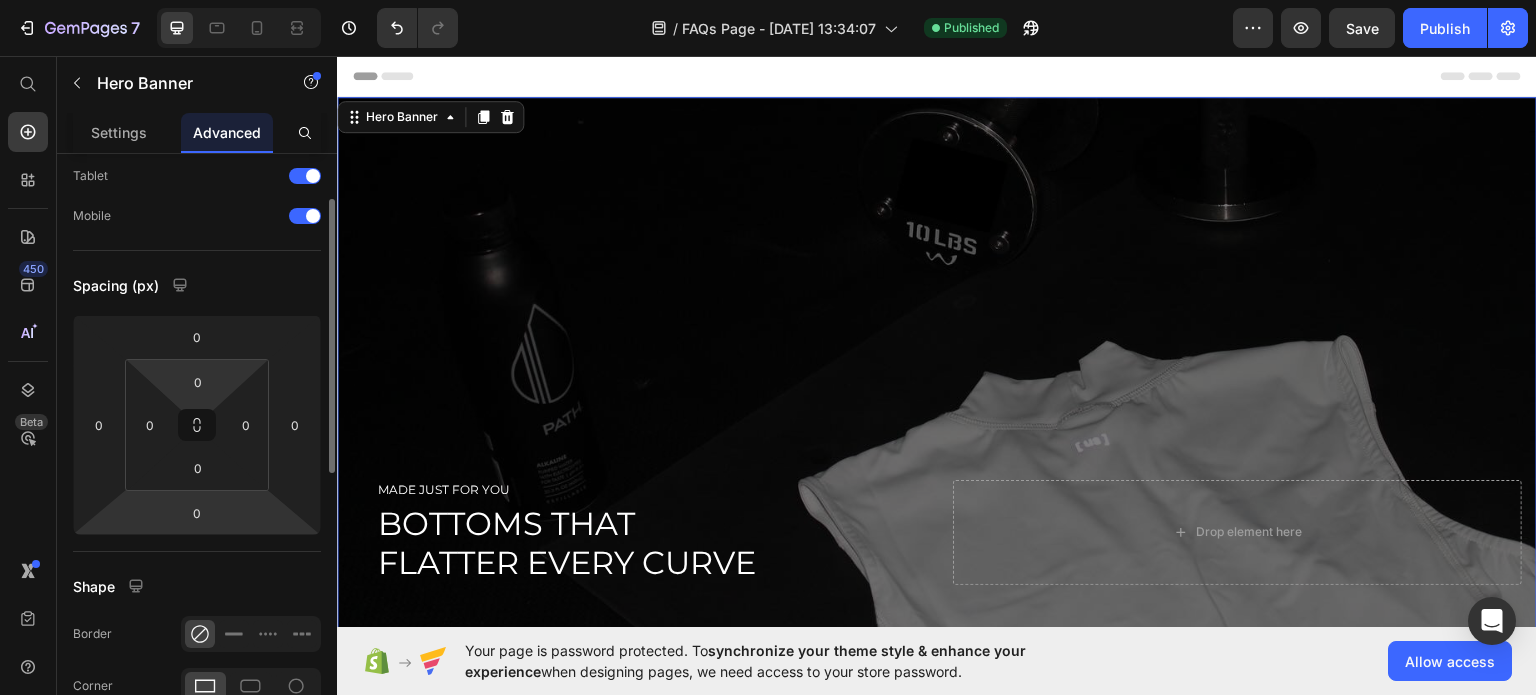 scroll, scrollTop: 0, scrollLeft: 0, axis: both 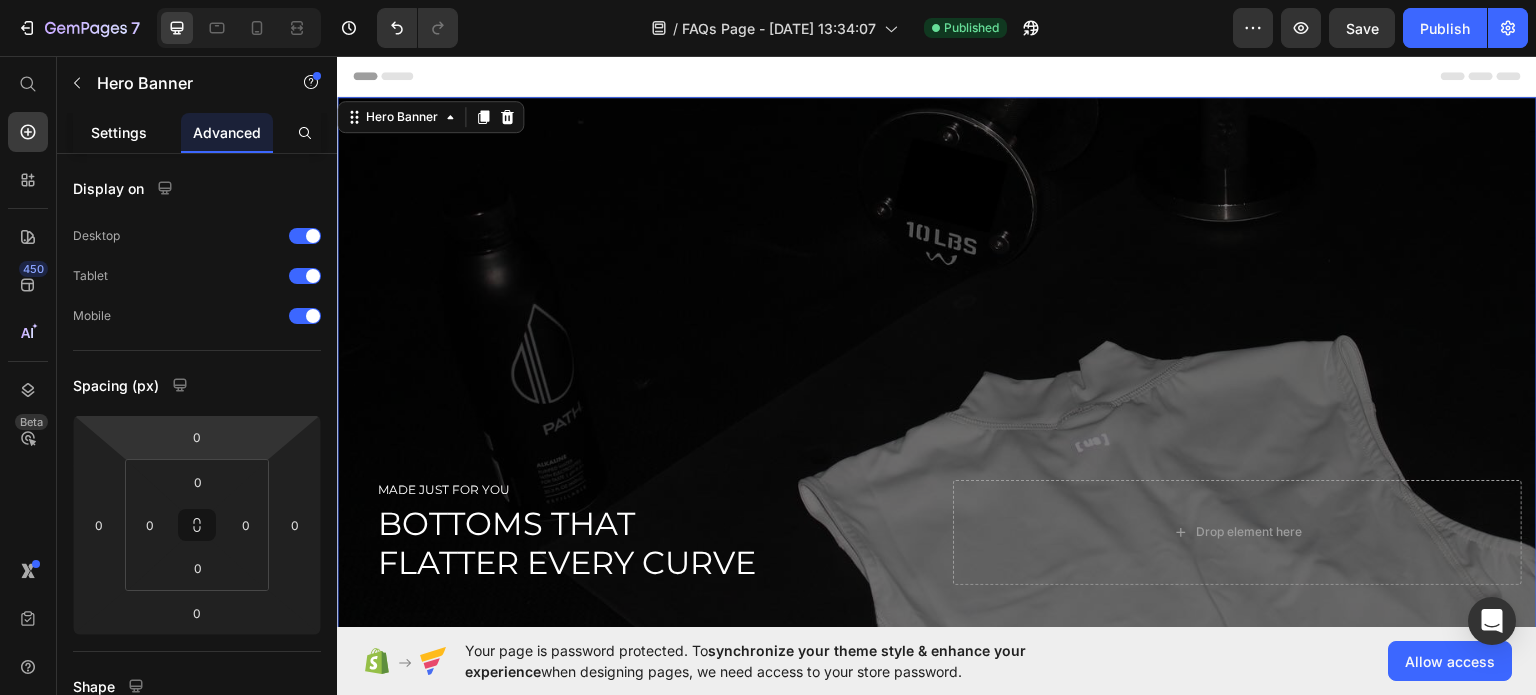 click on "Settings" at bounding box center (119, 132) 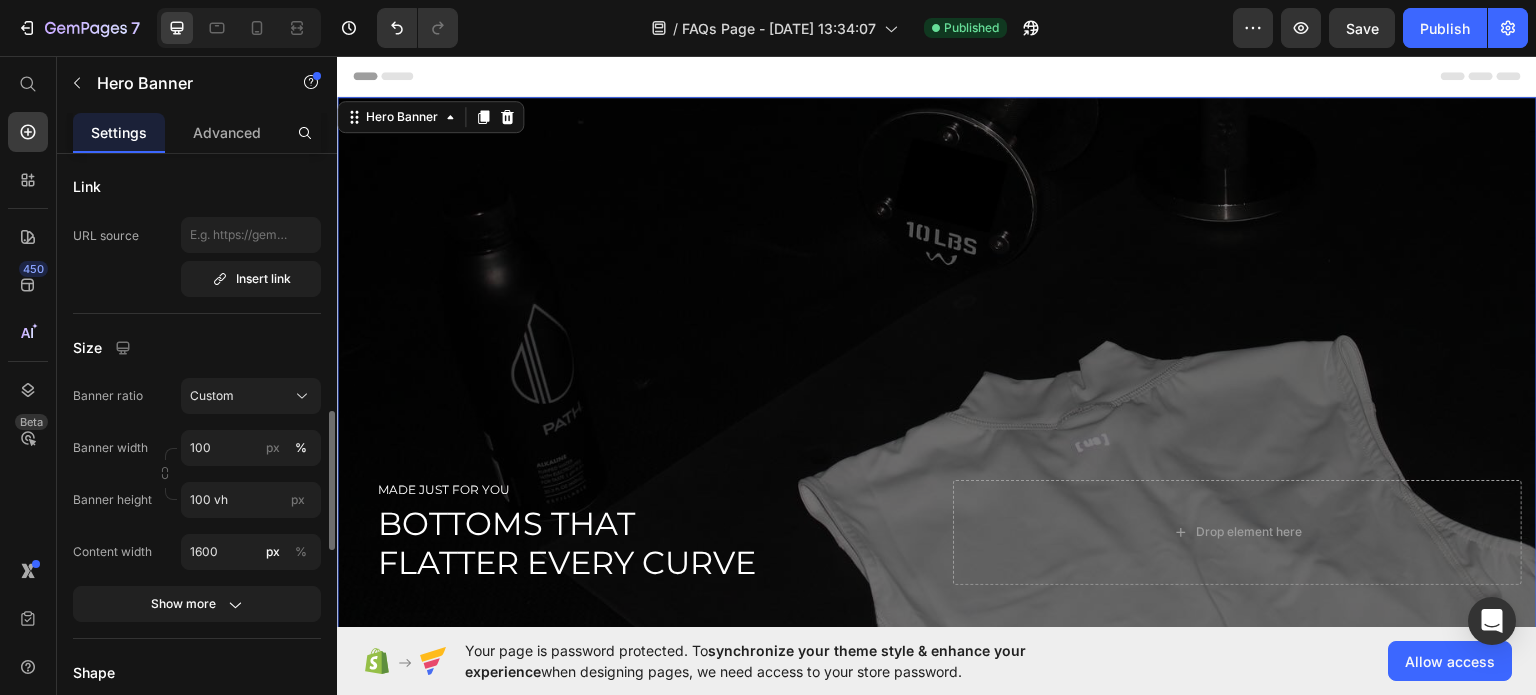 scroll, scrollTop: 1200, scrollLeft: 0, axis: vertical 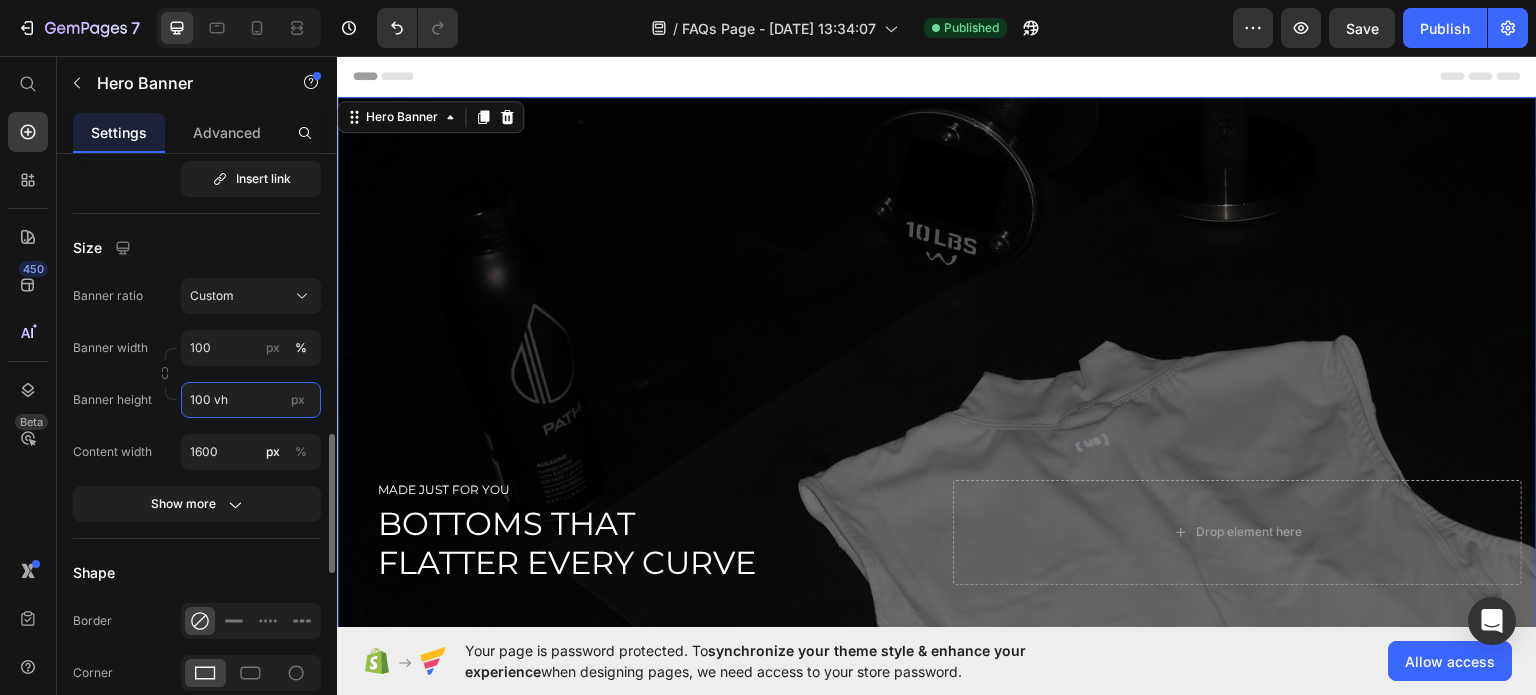 click on "100 vh" at bounding box center (251, 400) 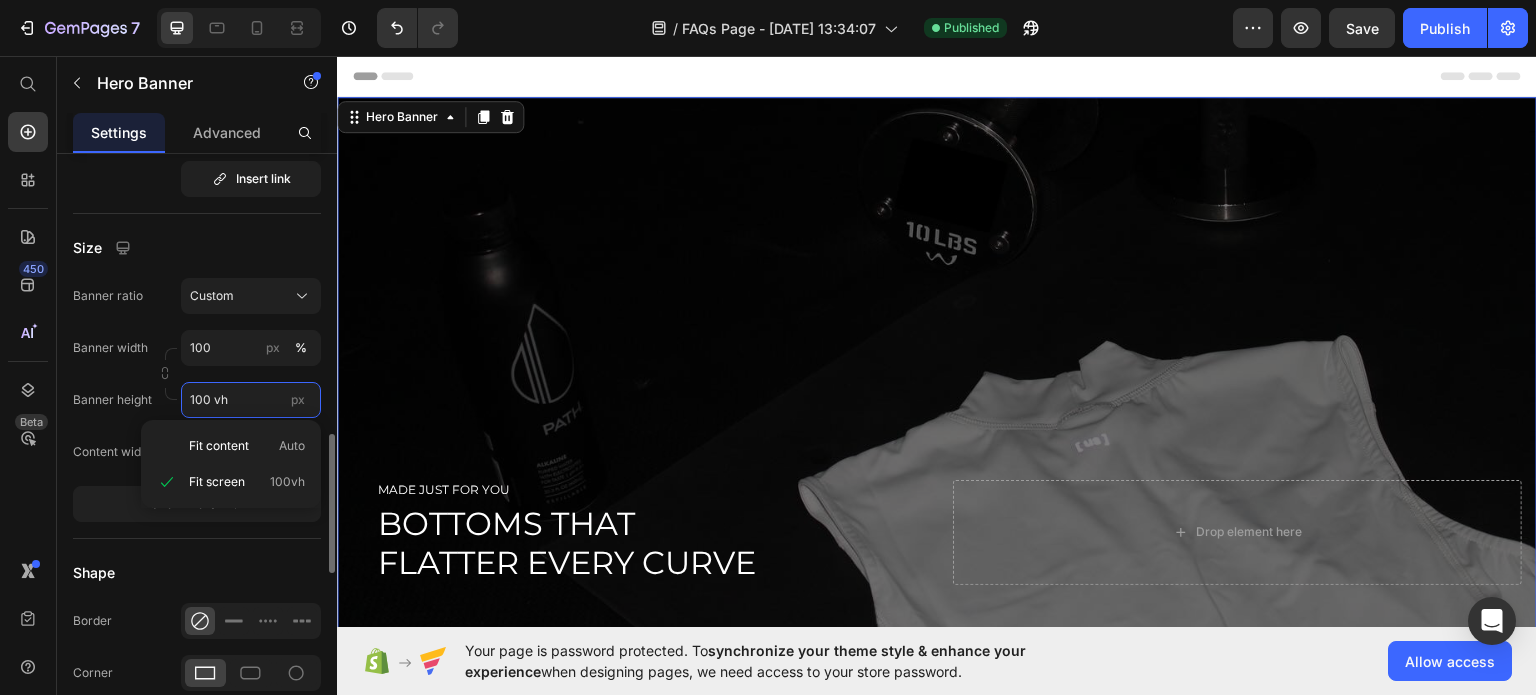 click on "100 vh" at bounding box center (251, 400) 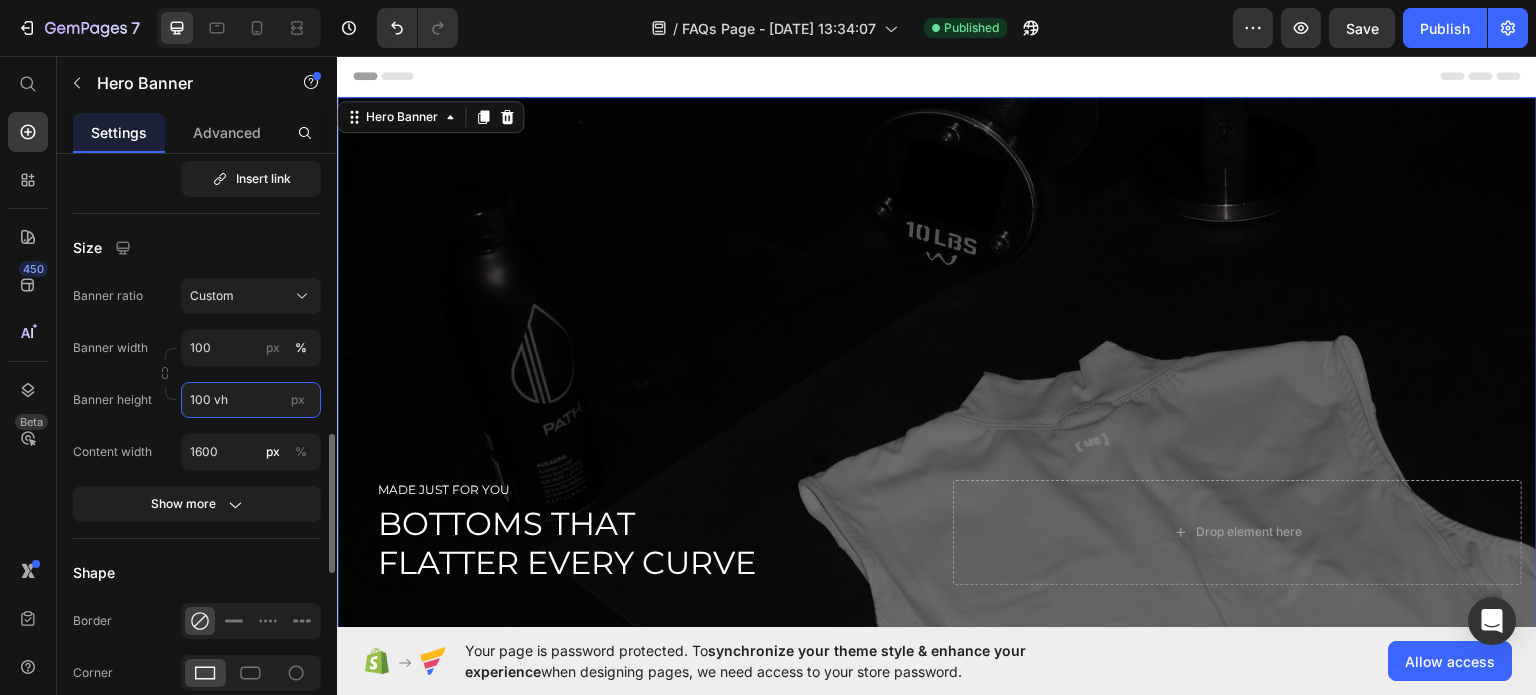 click on "100 vh" at bounding box center (251, 400) 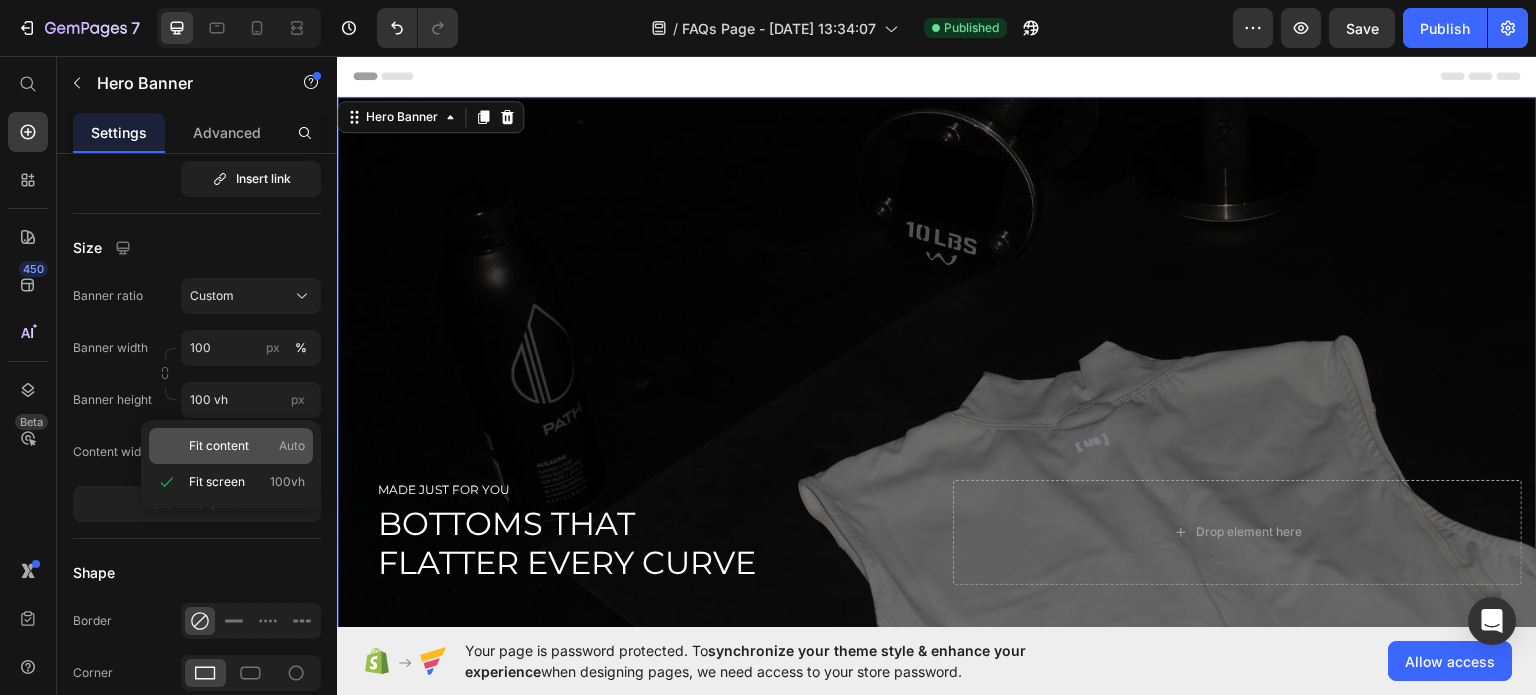 click on "Fit content" at bounding box center (219, 446) 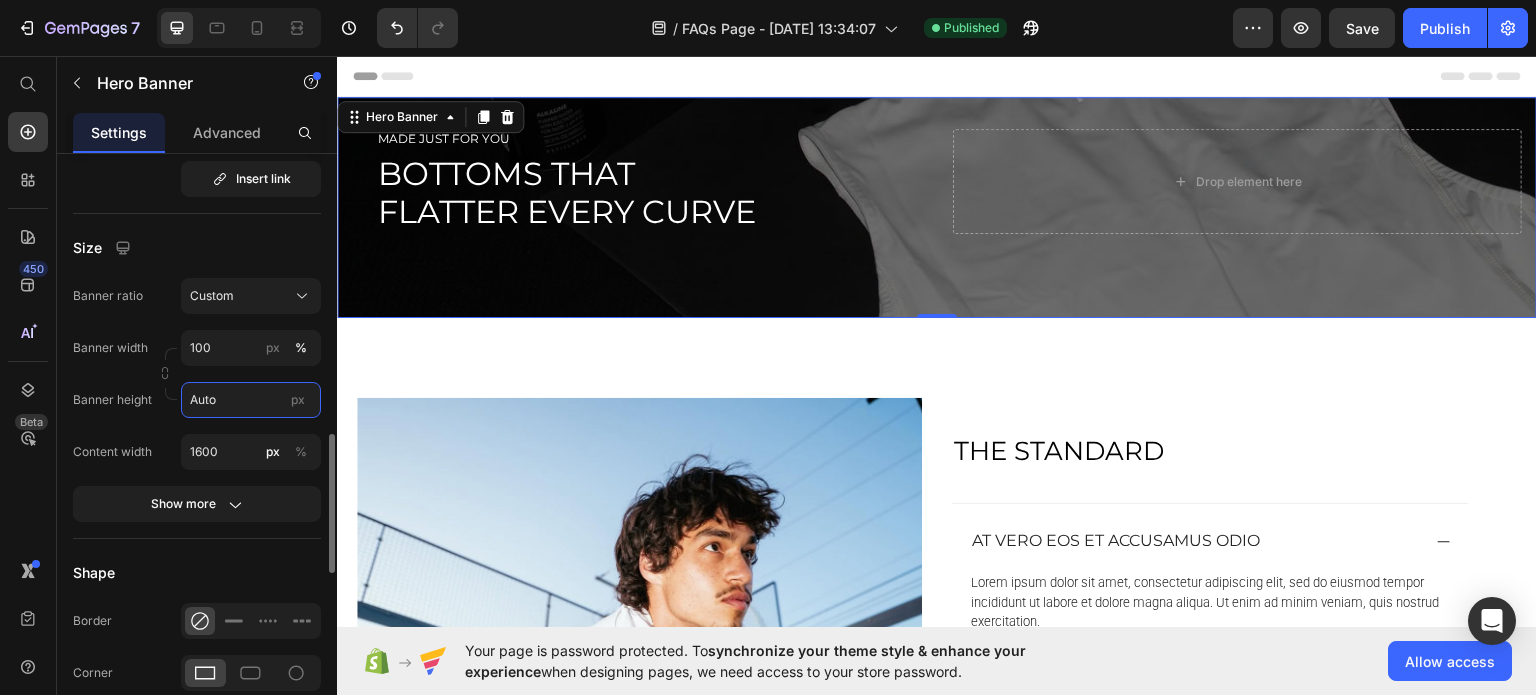 click on "Auto" at bounding box center [251, 400] 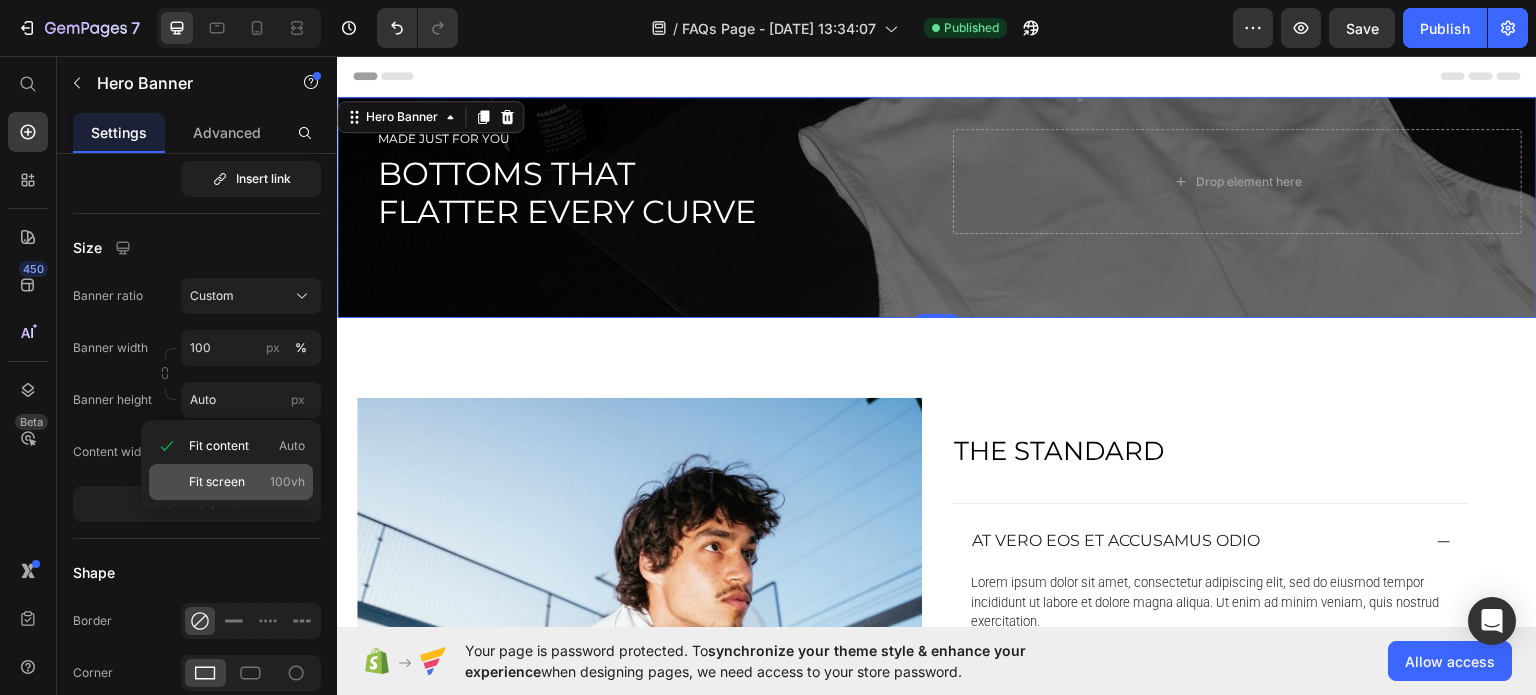 click on "100vh" at bounding box center (287, 482) 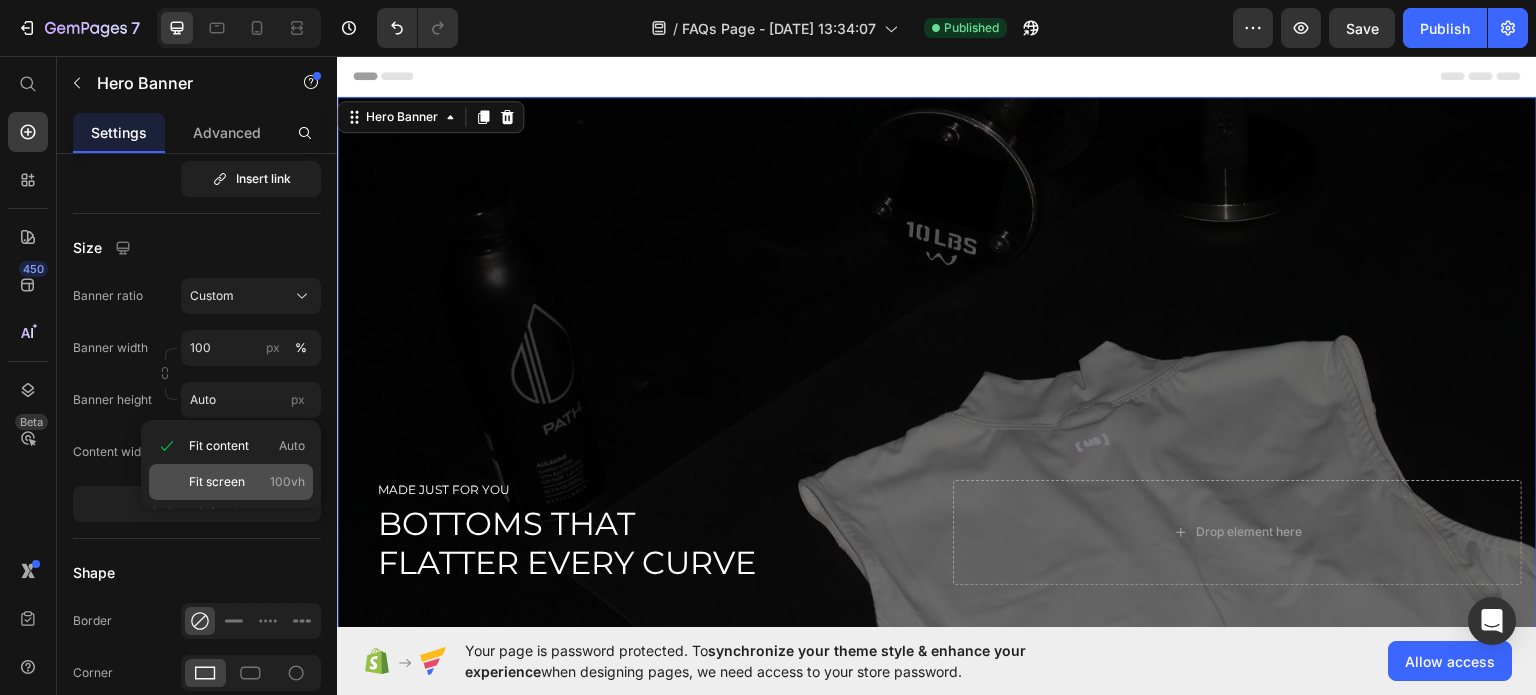 type on "100 vh" 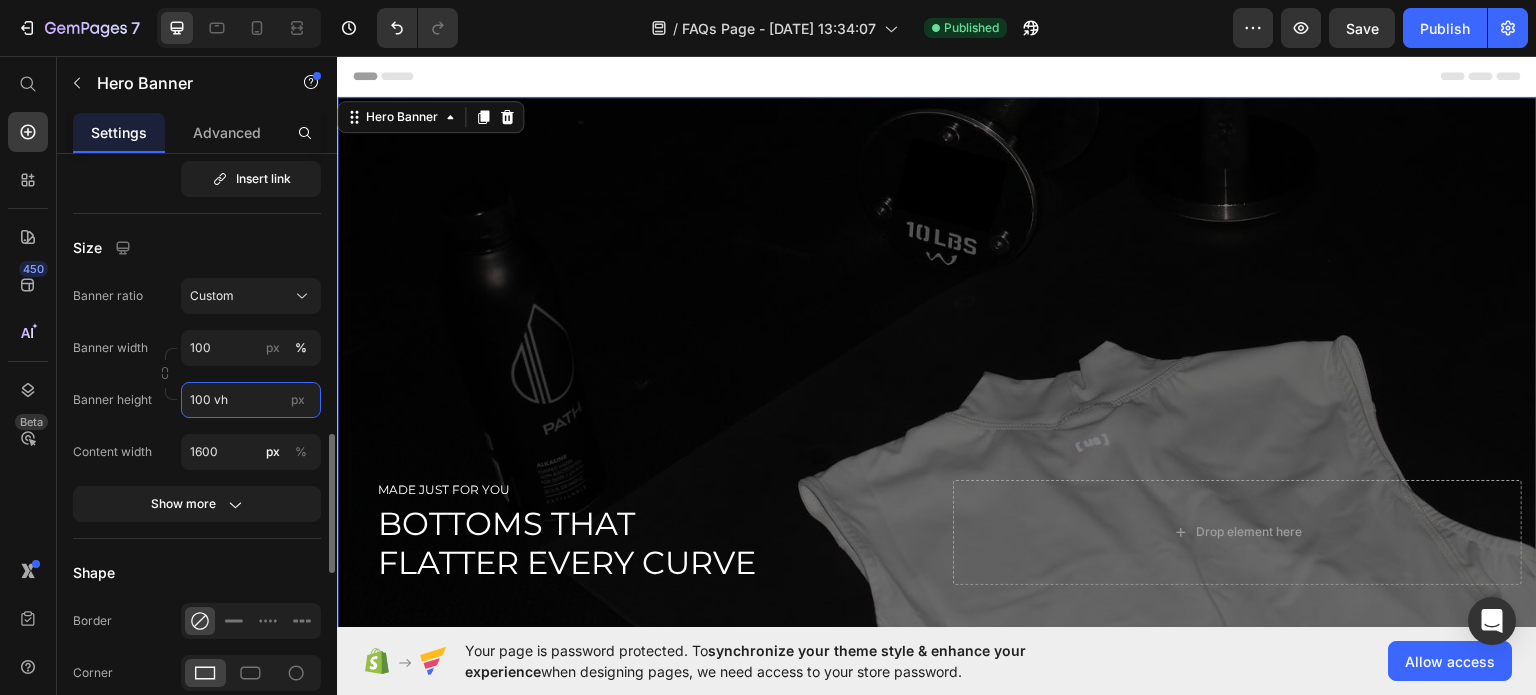 click on "100 vh" at bounding box center (251, 400) 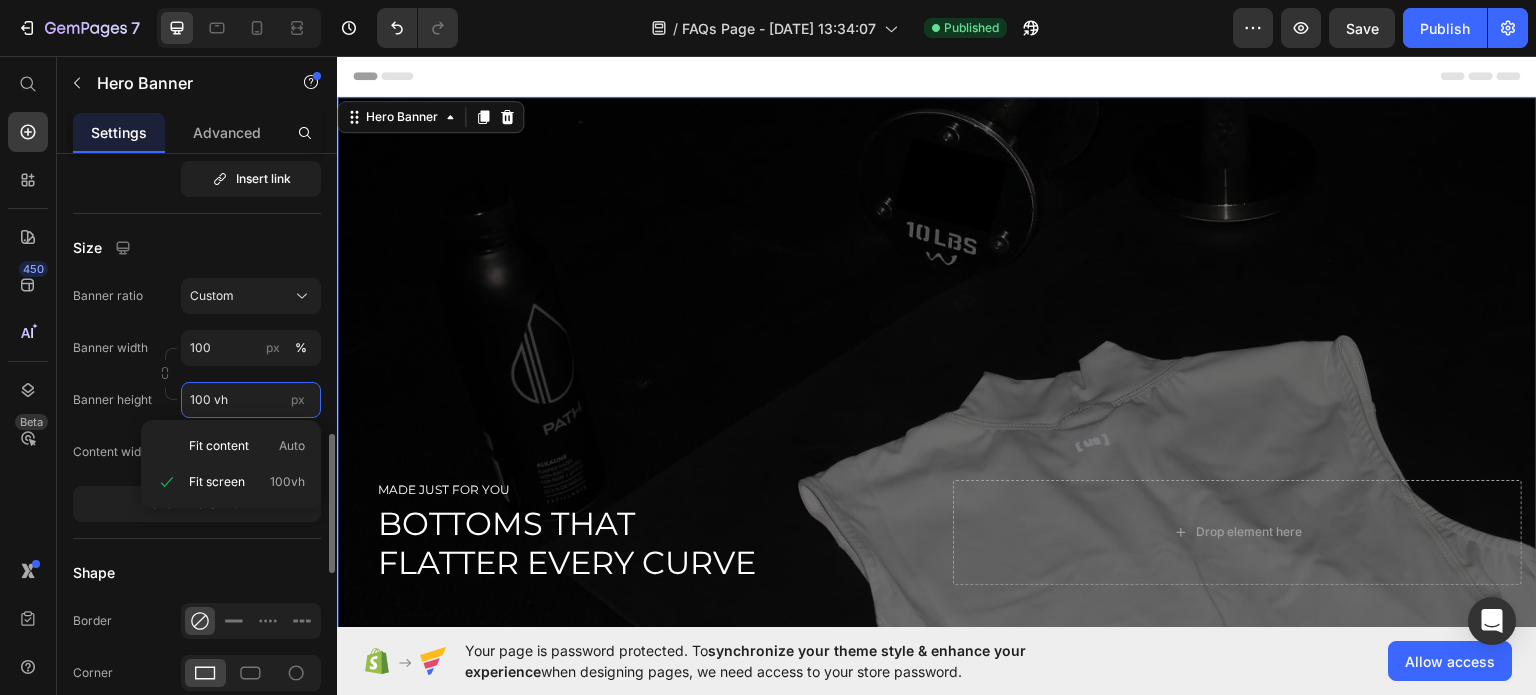 click on "100 vh" at bounding box center (251, 400) 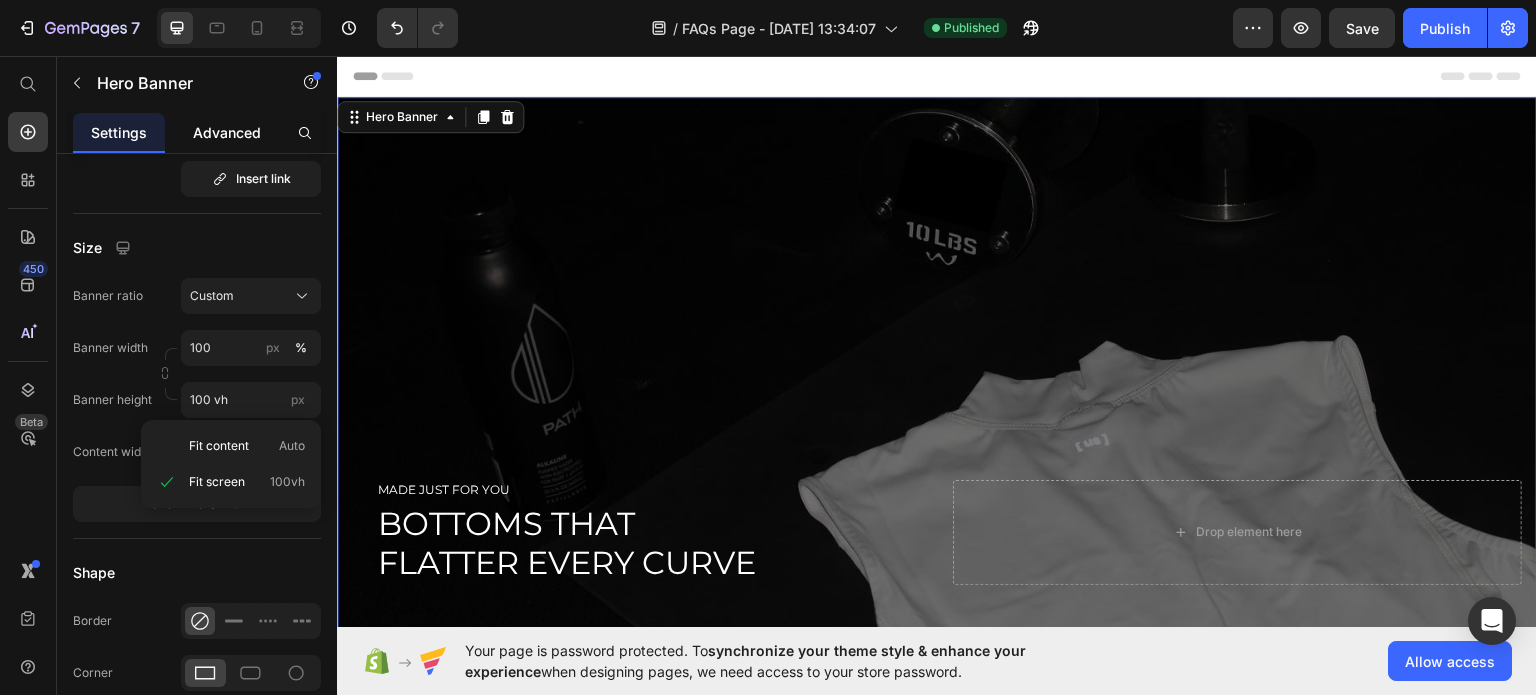 click on "Advanced" at bounding box center (227, 132) 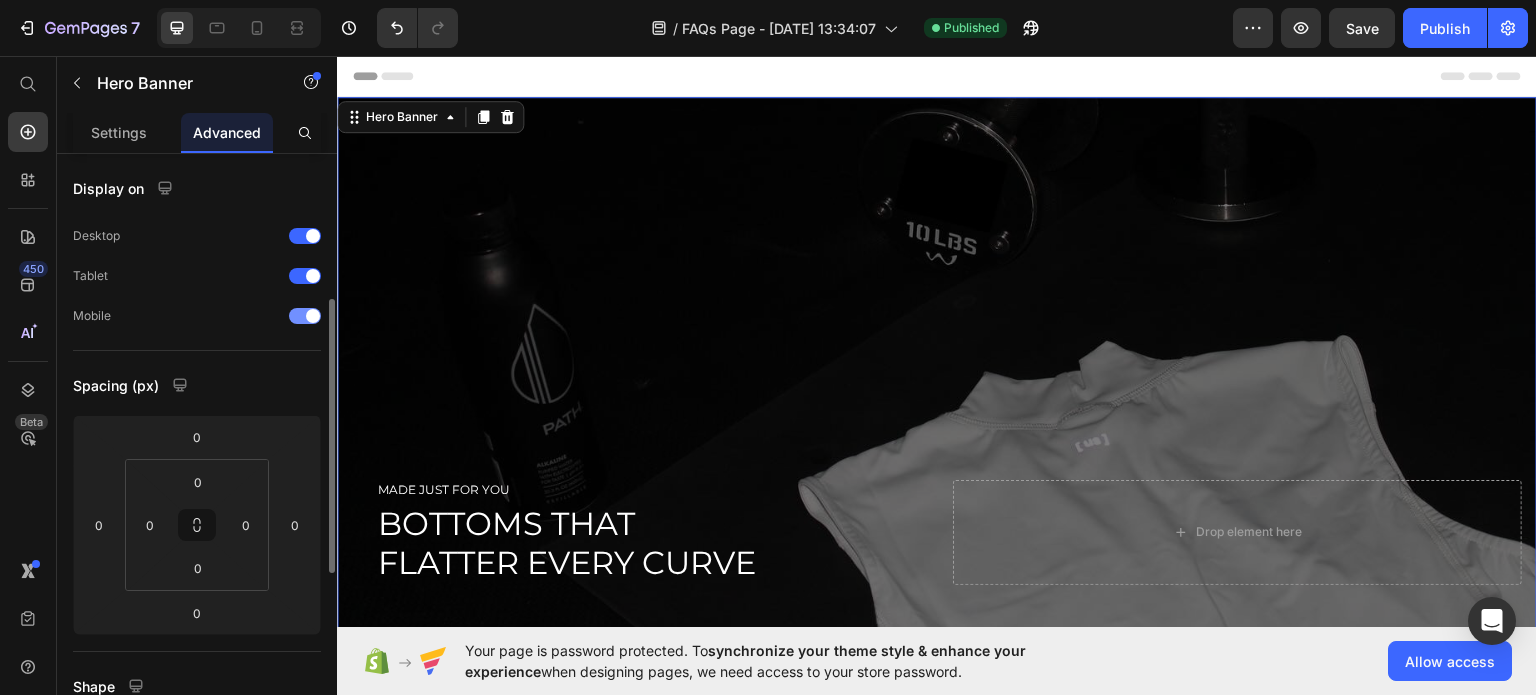 scroll, scrollTop: 100, scrollLeft: 0, axis: vertical 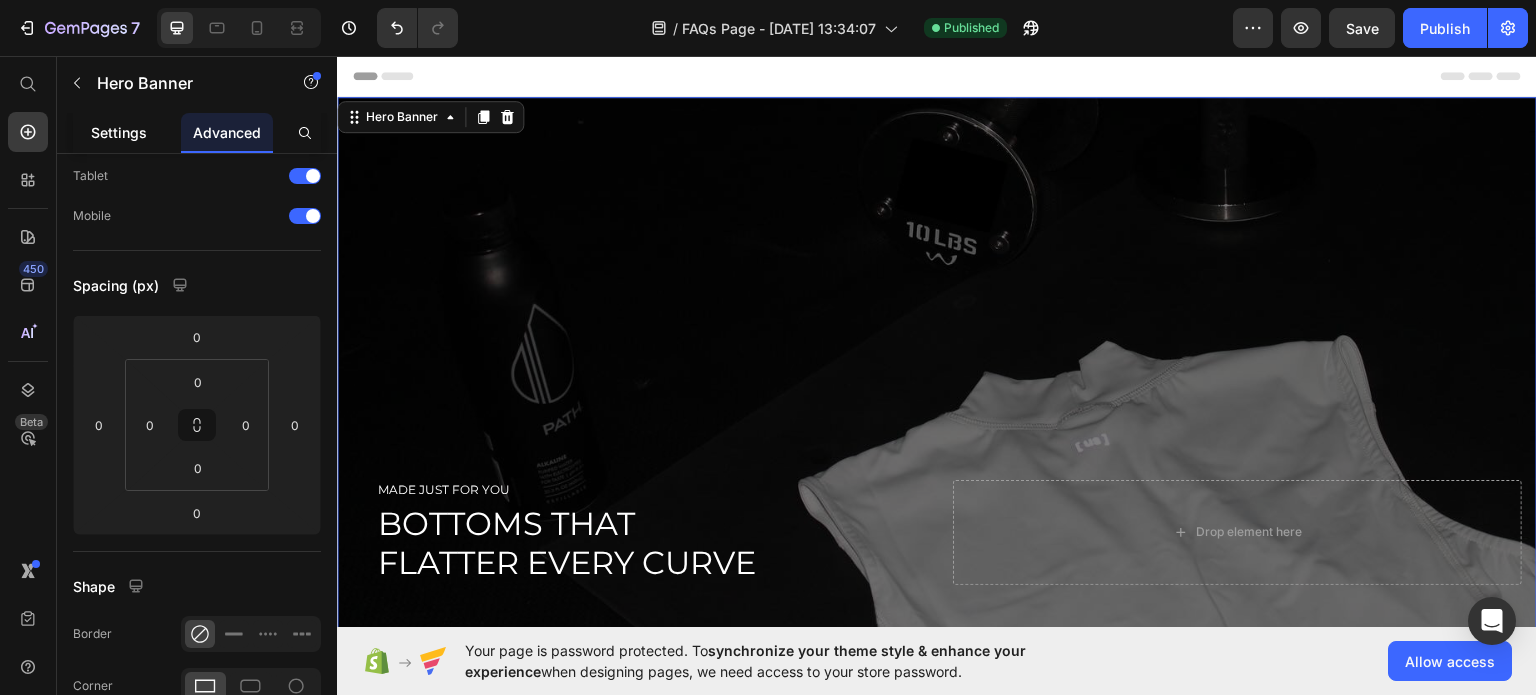 click on "Settings" 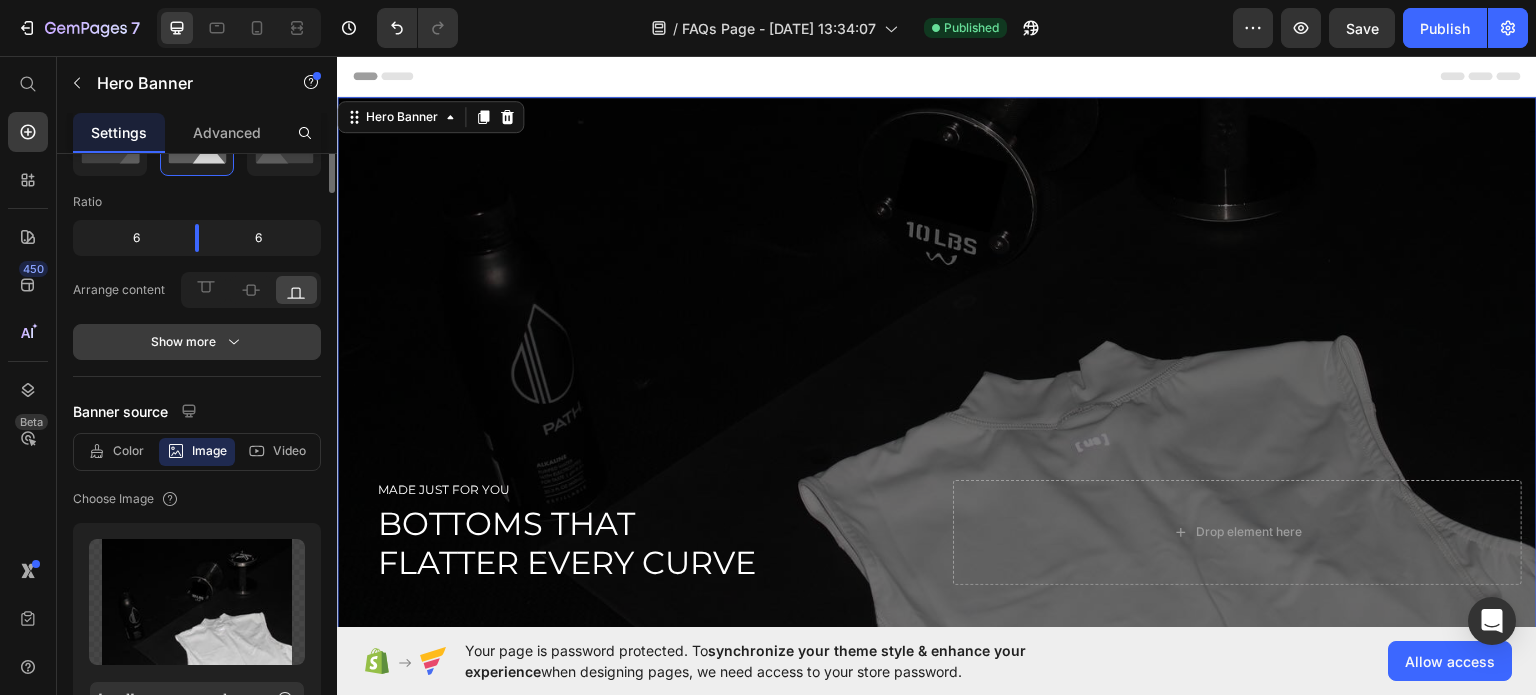 scroll, scrollTop: 0, scrollLeft: 0, axis: both 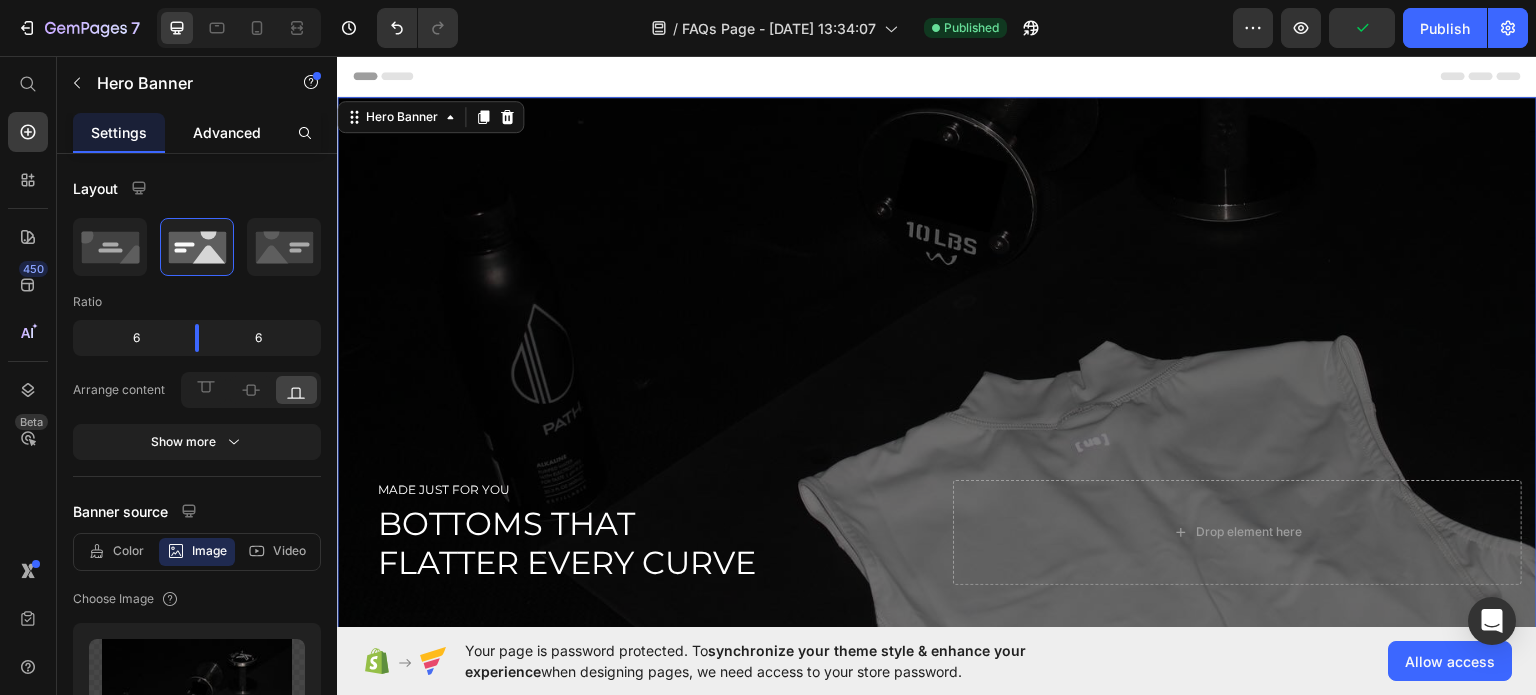 click on "Advanced" at bounding box center [227, 132] 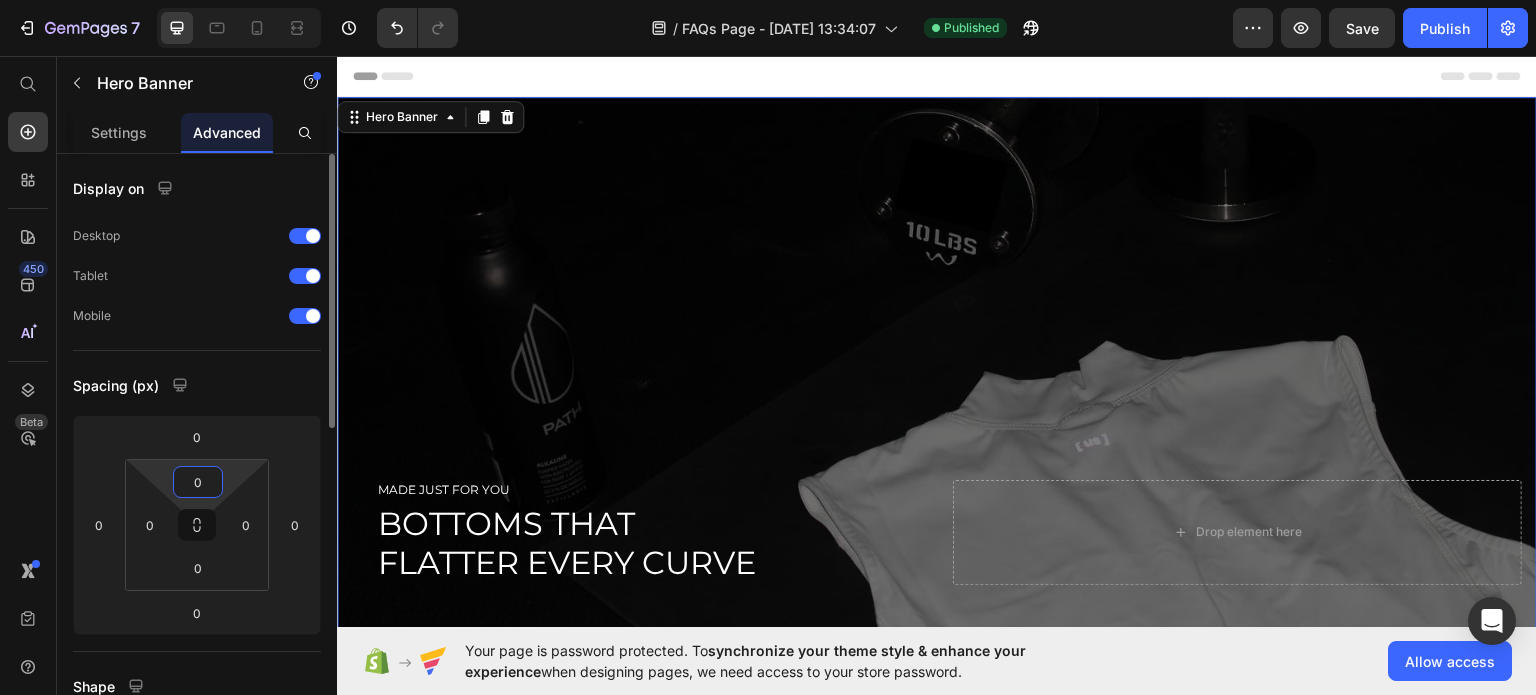 click on "0" at bounding box center [198, 482] 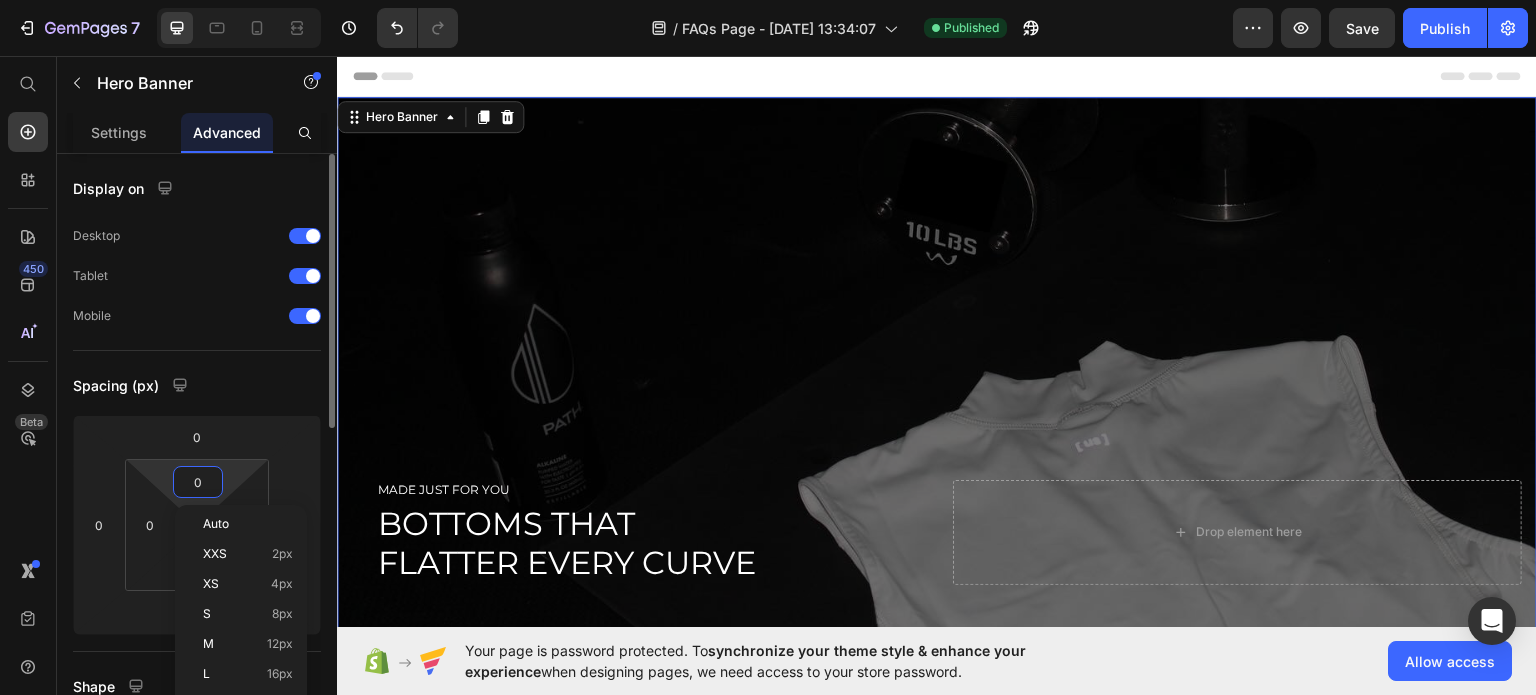 click on "0" at bounding box center (198, 482) 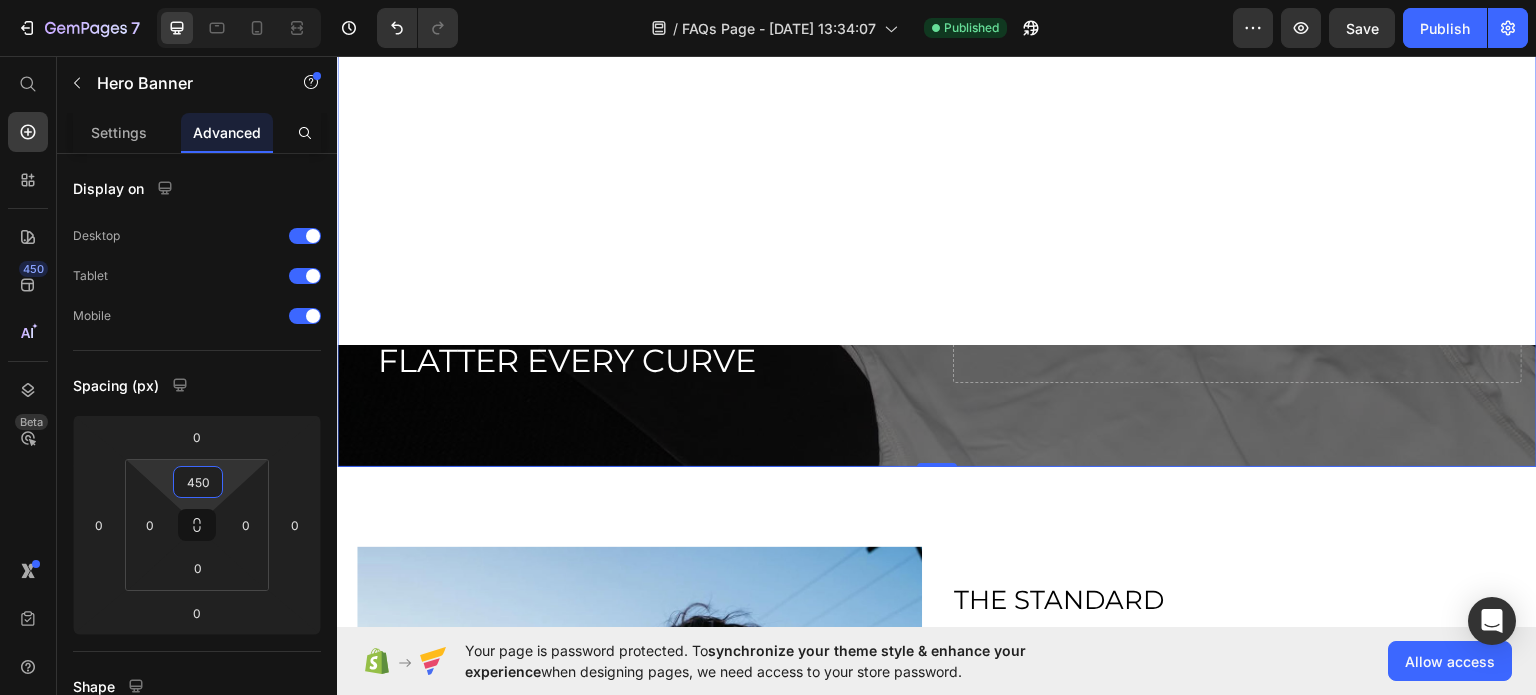 scroll, scrollTop: 0, scrollLeft: 0, axis: both 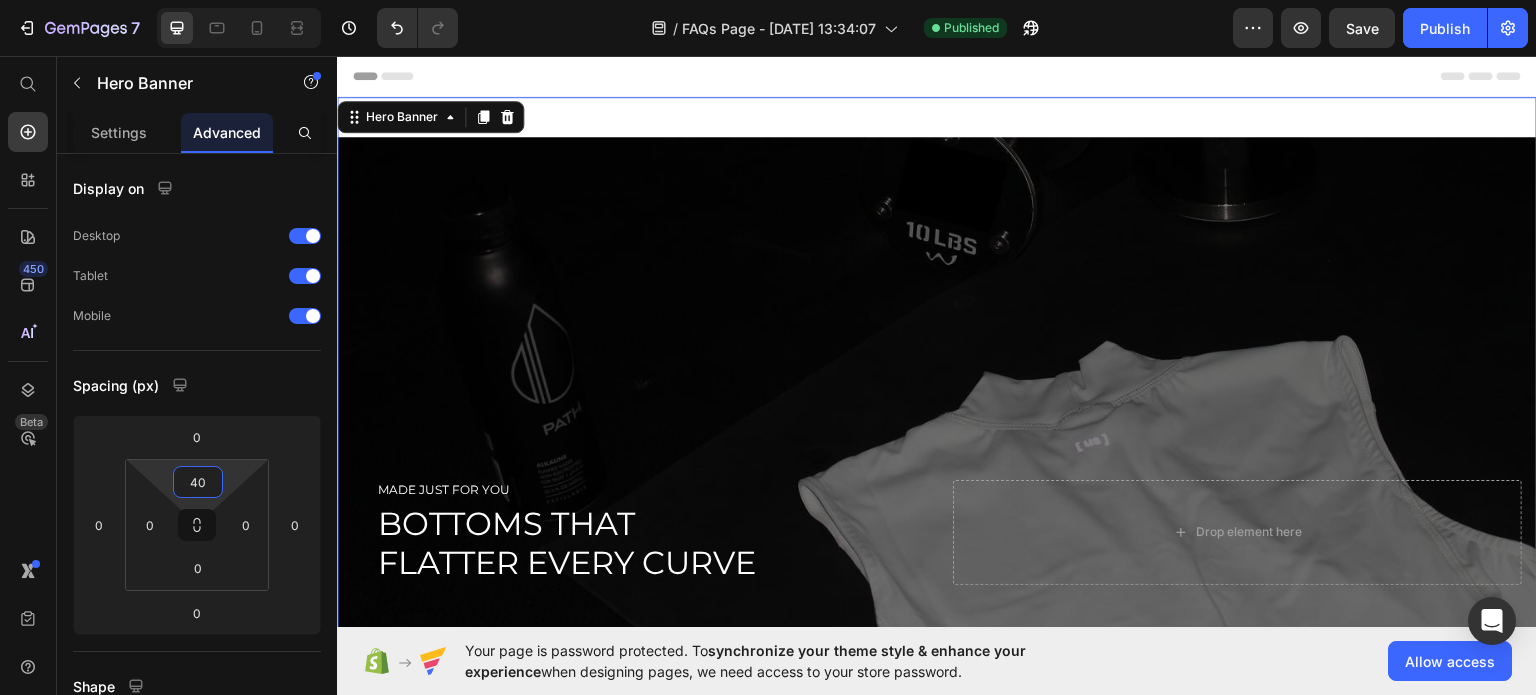 type on "0" 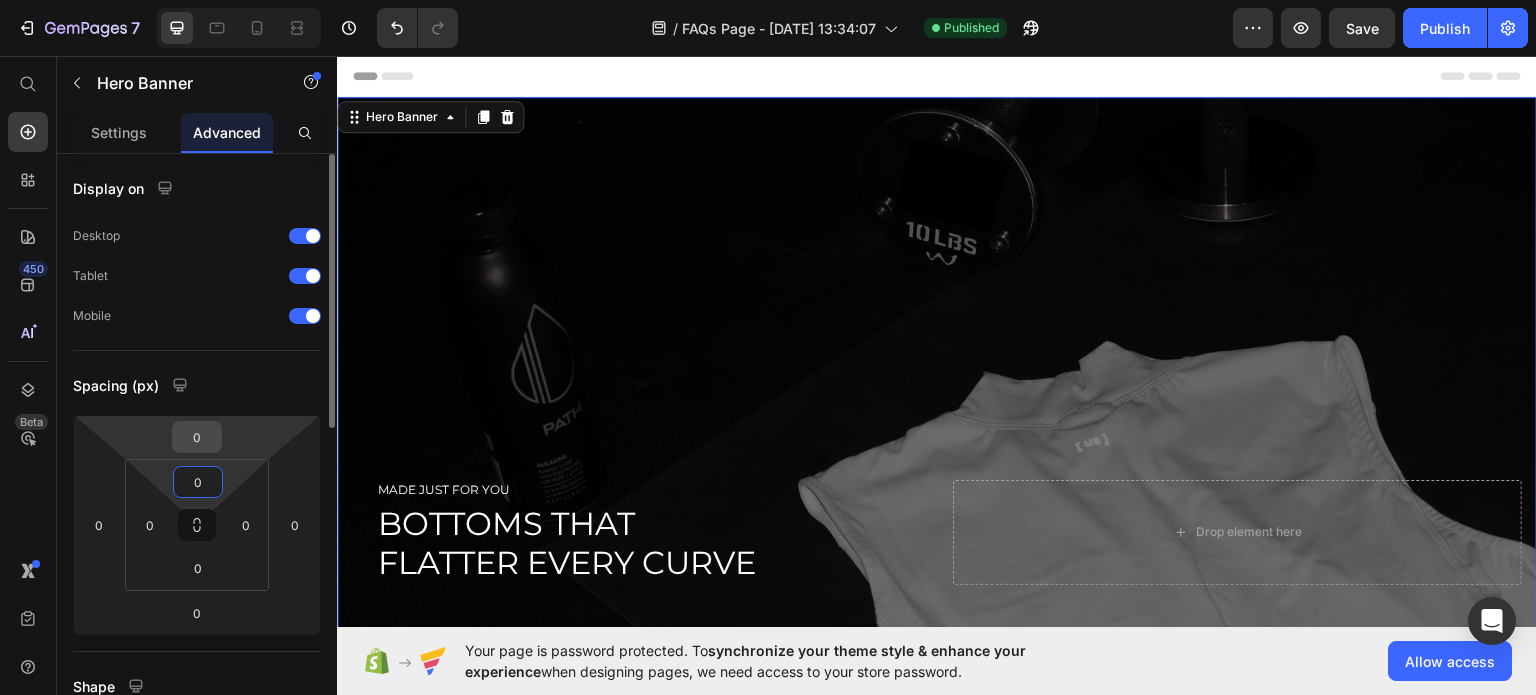 click on "0" at bounding box center (197, 437) 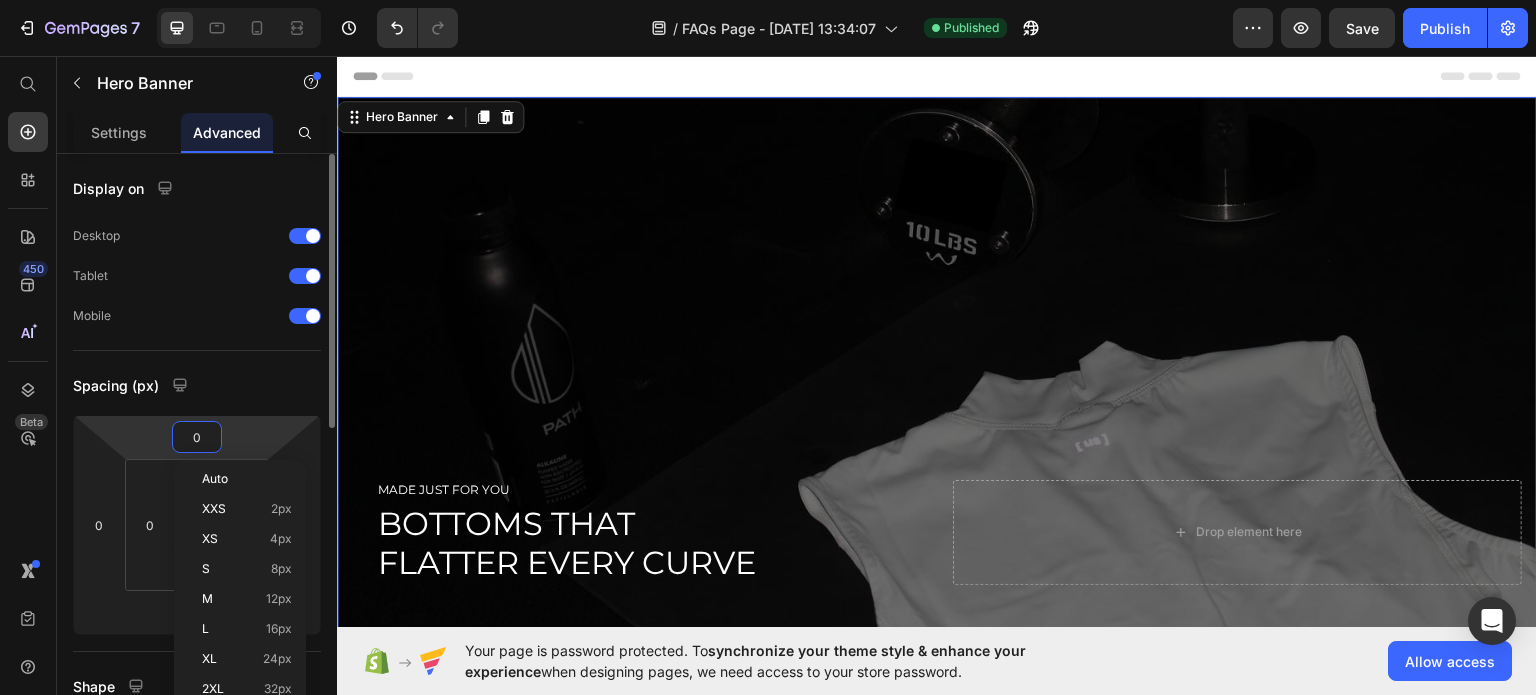 click on "0" at bounding box center [197, 437] 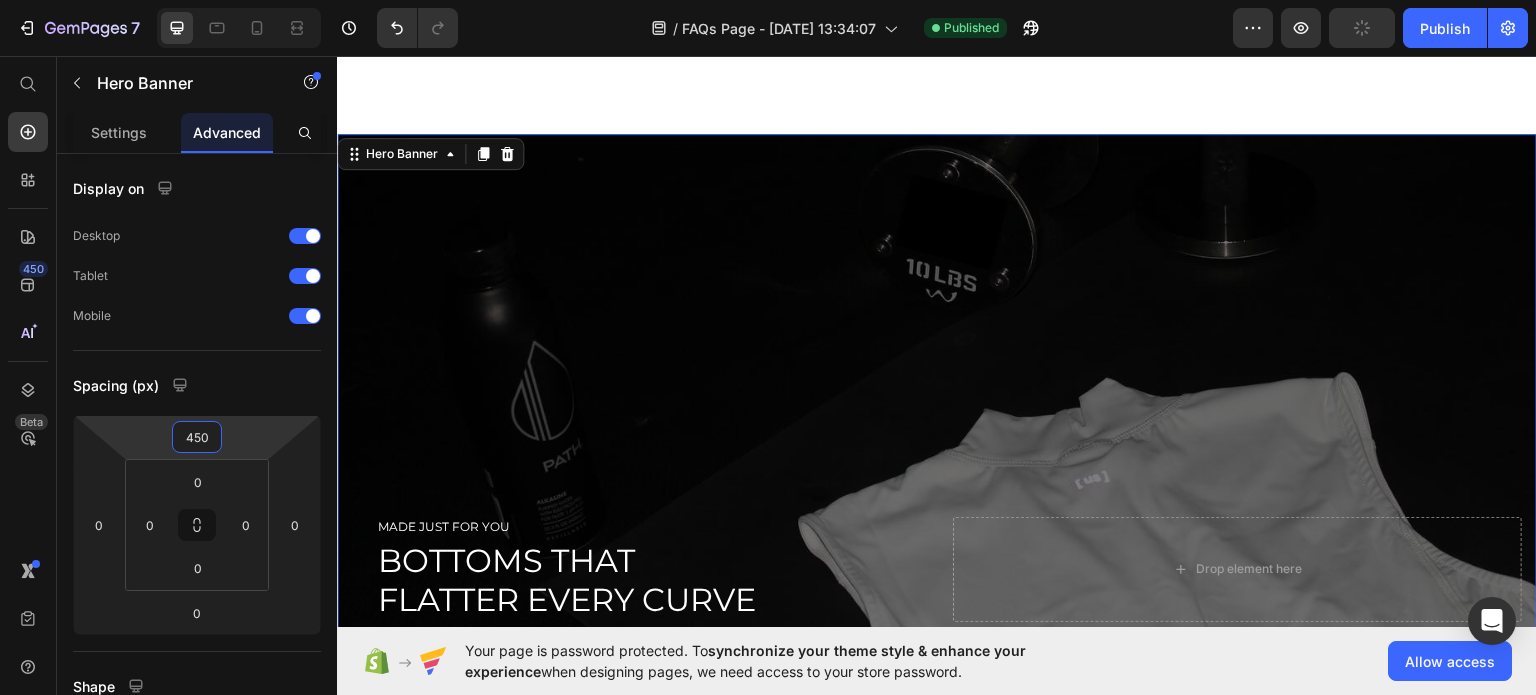 scroll, scrollTop: 400, scrollLeft: 0, axis: vertical 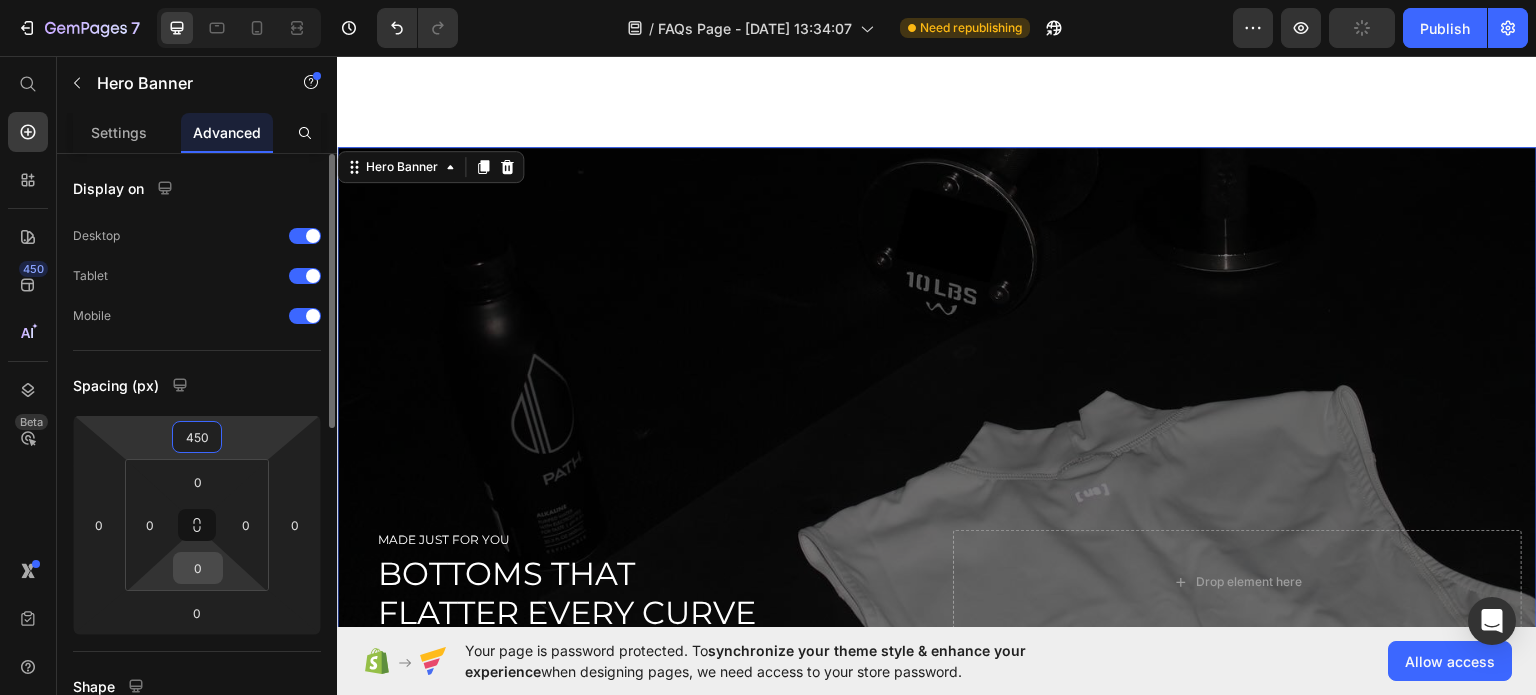 type on "450" 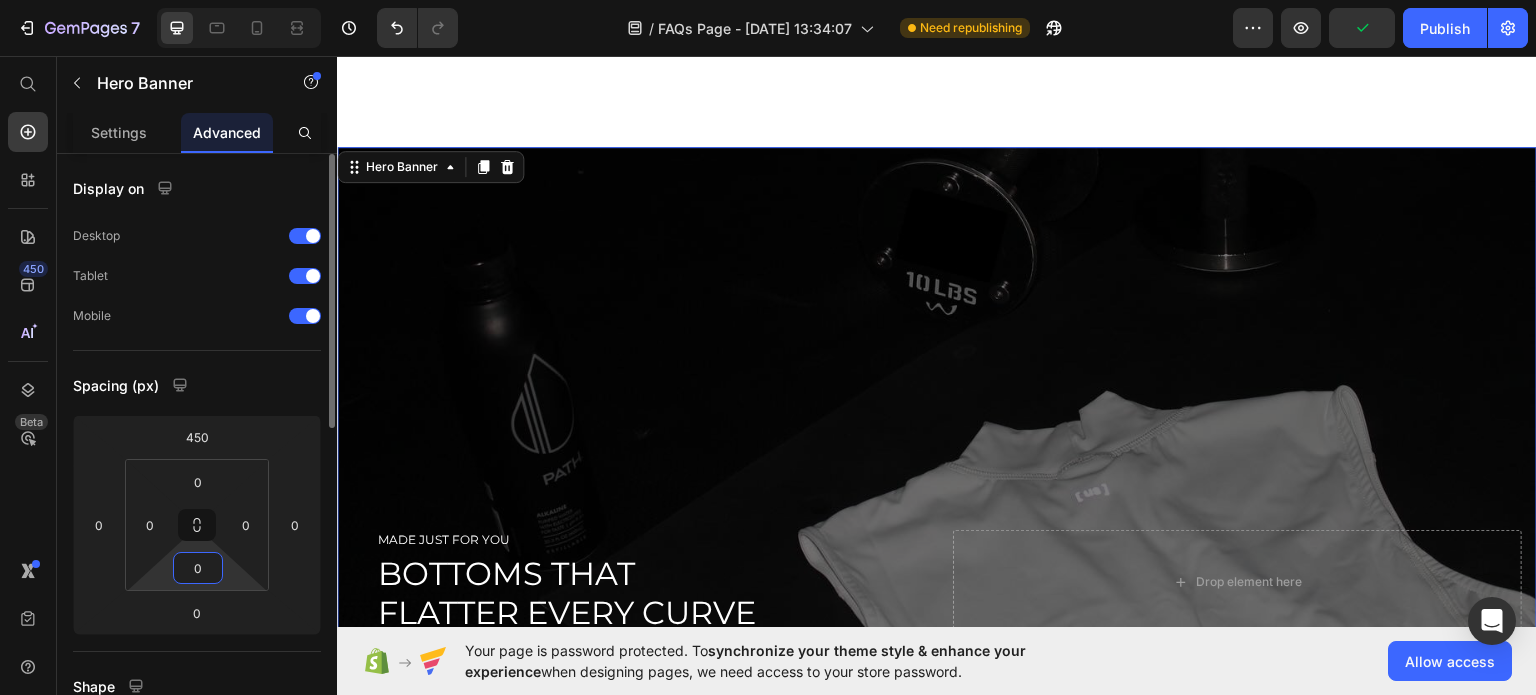 click on "0" at bounding box center (198, 568) 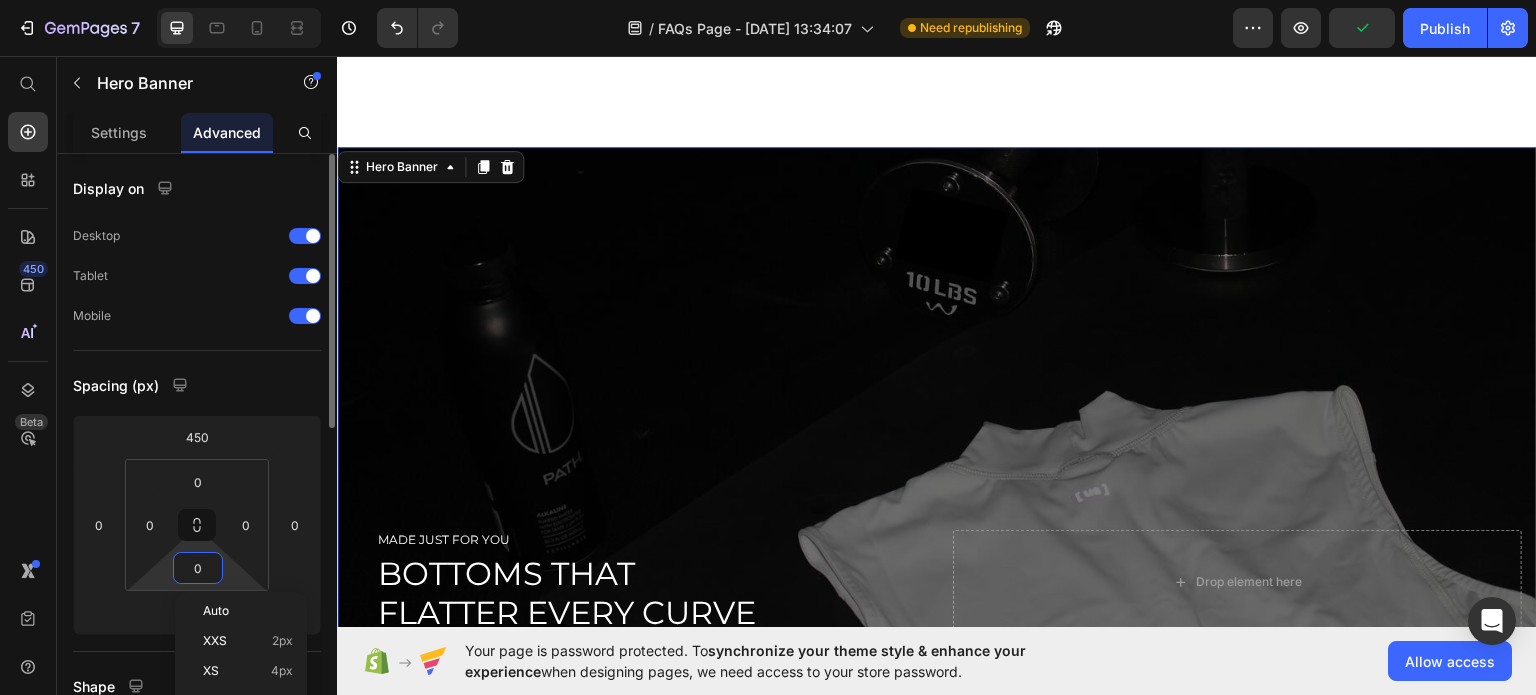 click on "0" at bounding box center [198, 568] 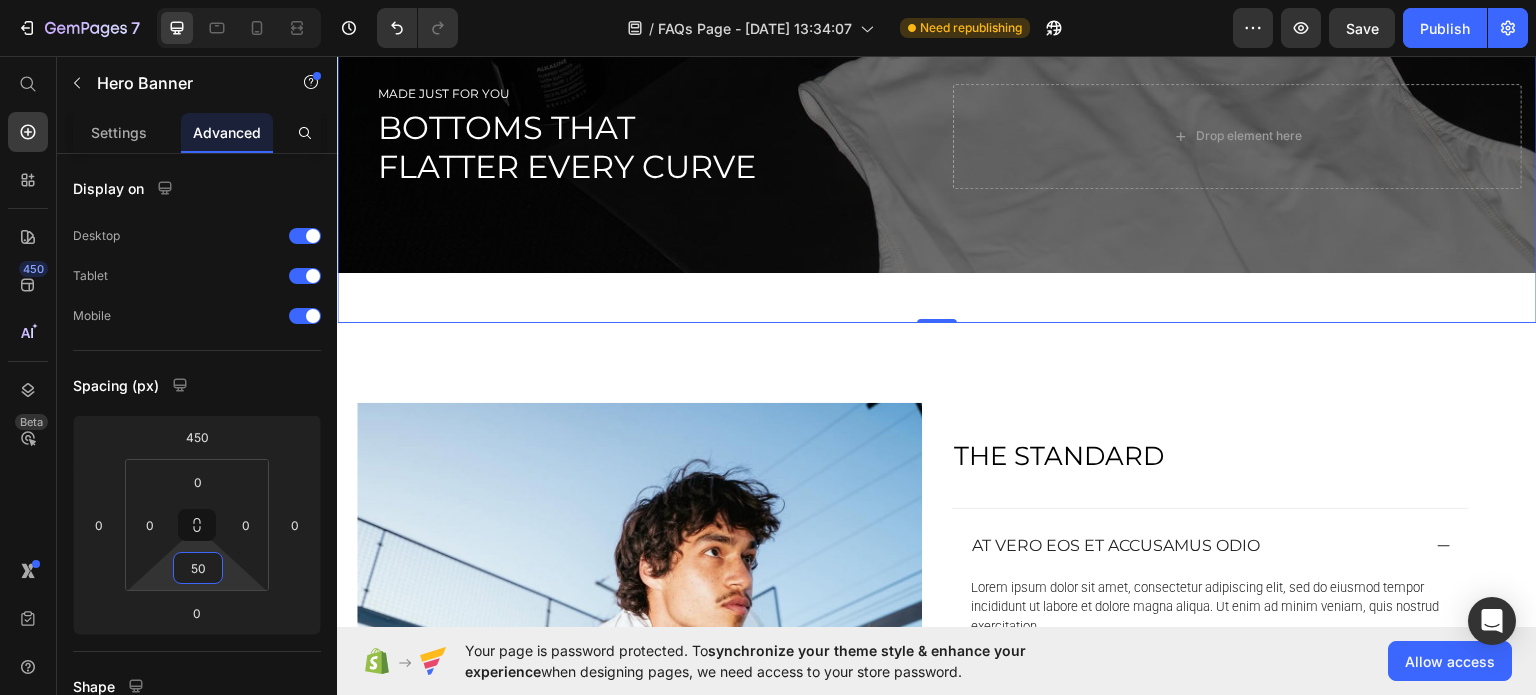 scroll, scrollTop: 800, scrollLeft: 0, axis: vertical 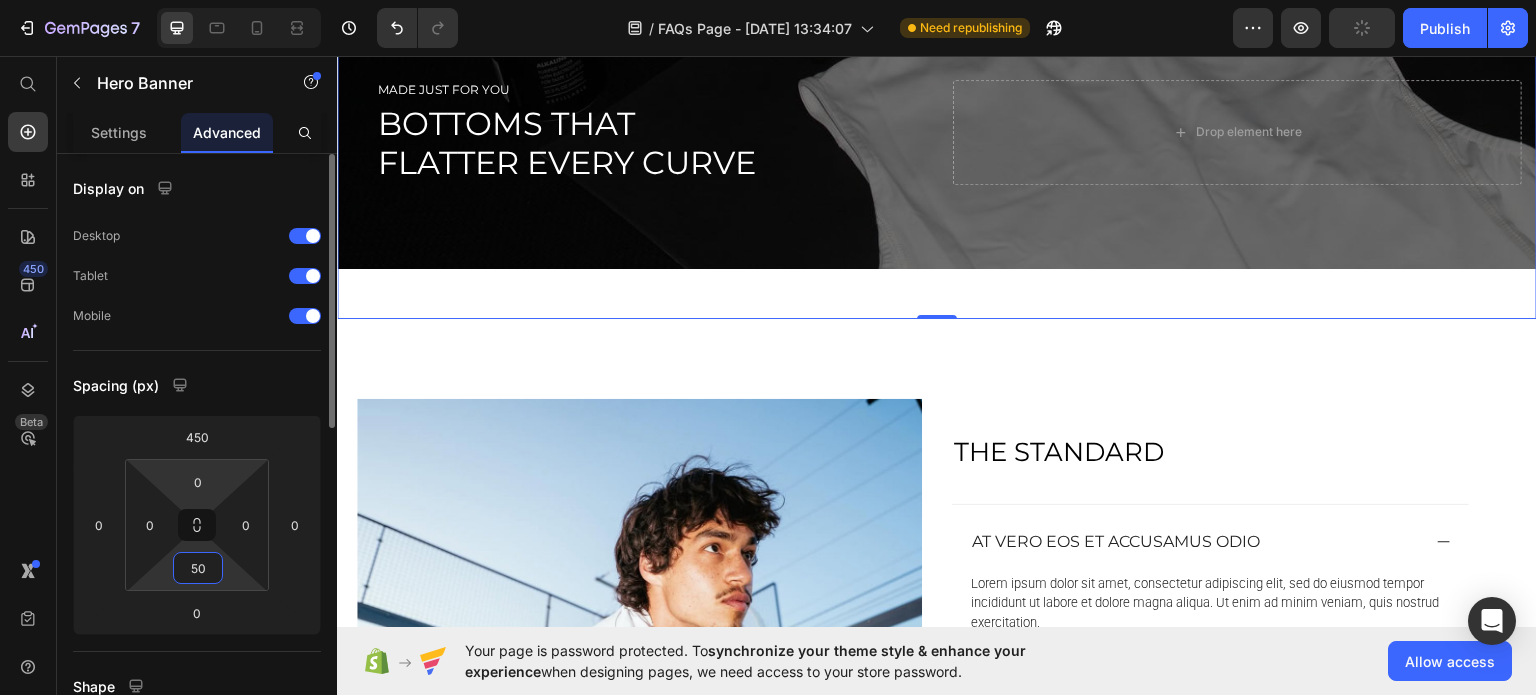 type on "0" 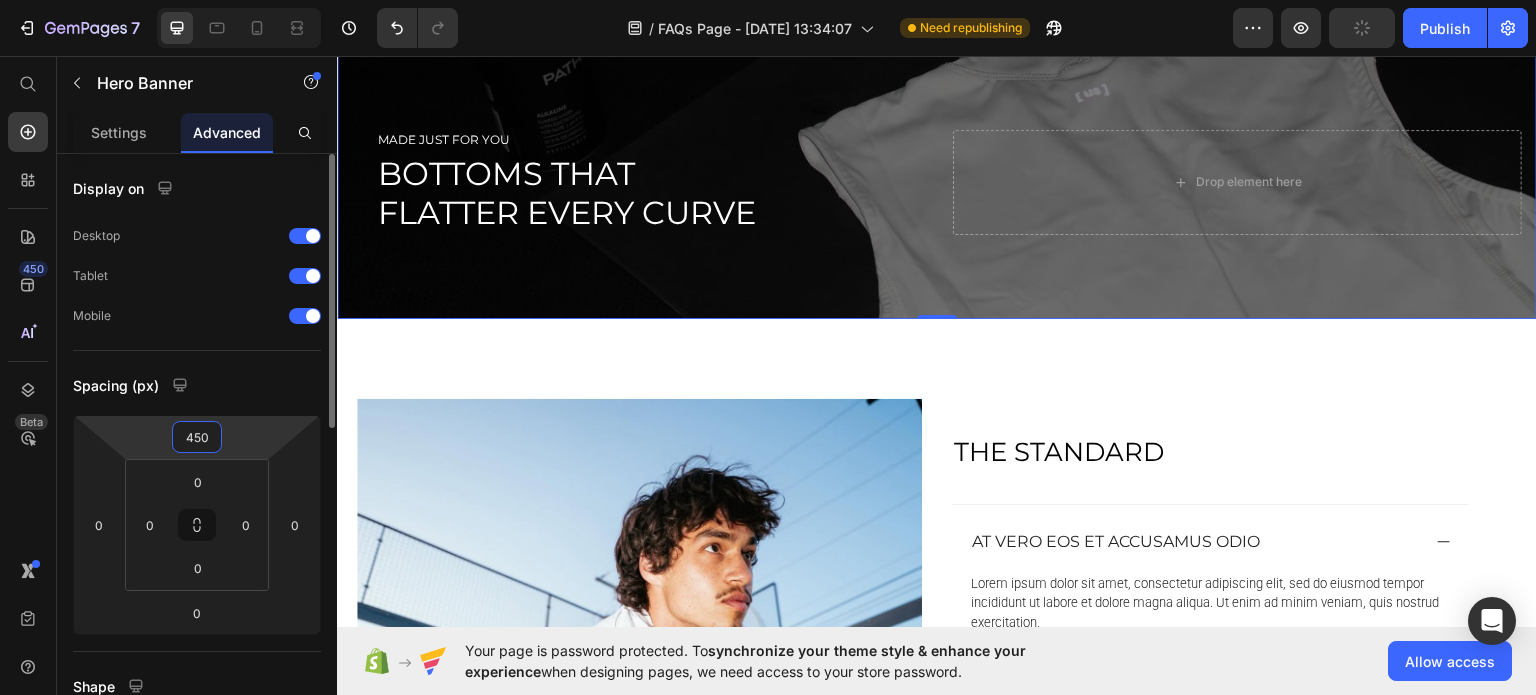 click on "450" at bounding box center (197, 437) 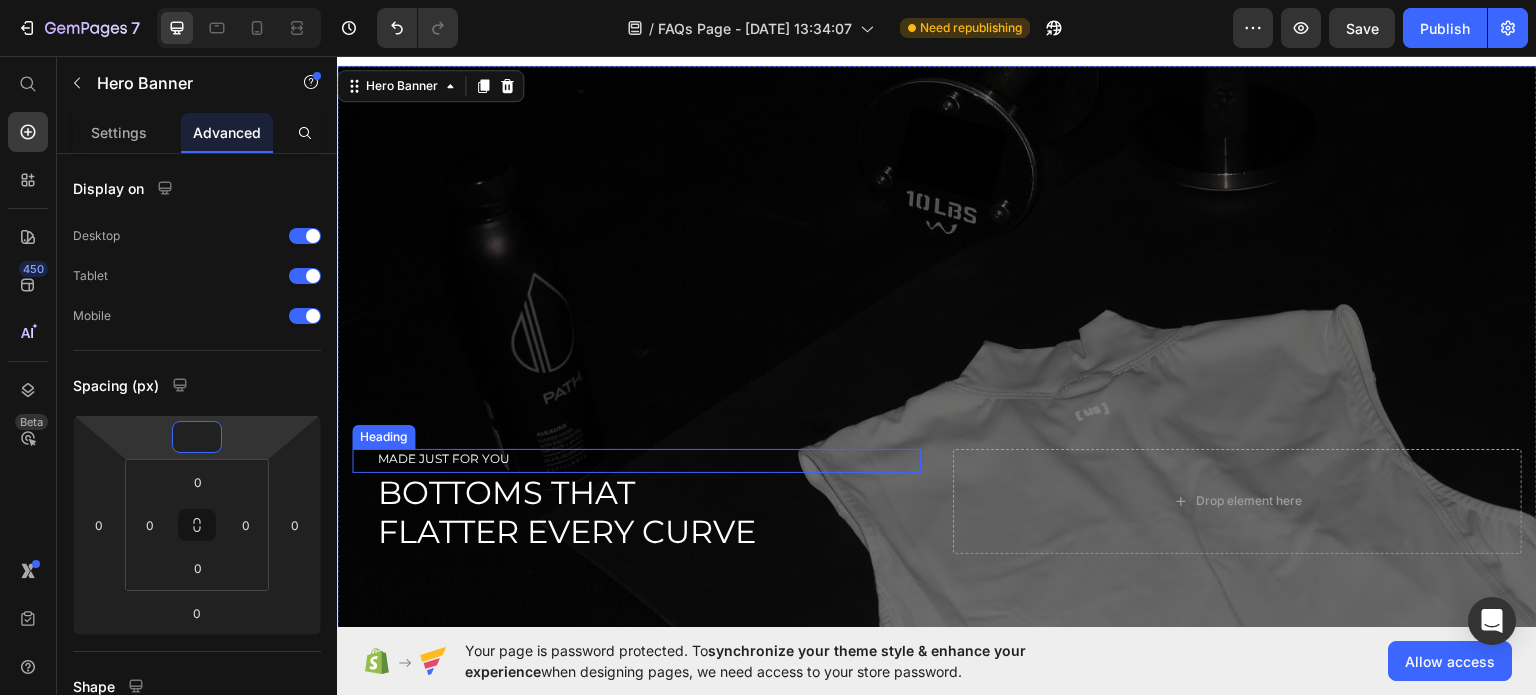 scroll, scrollTop: 0, scrollLeft: 0, axis: both 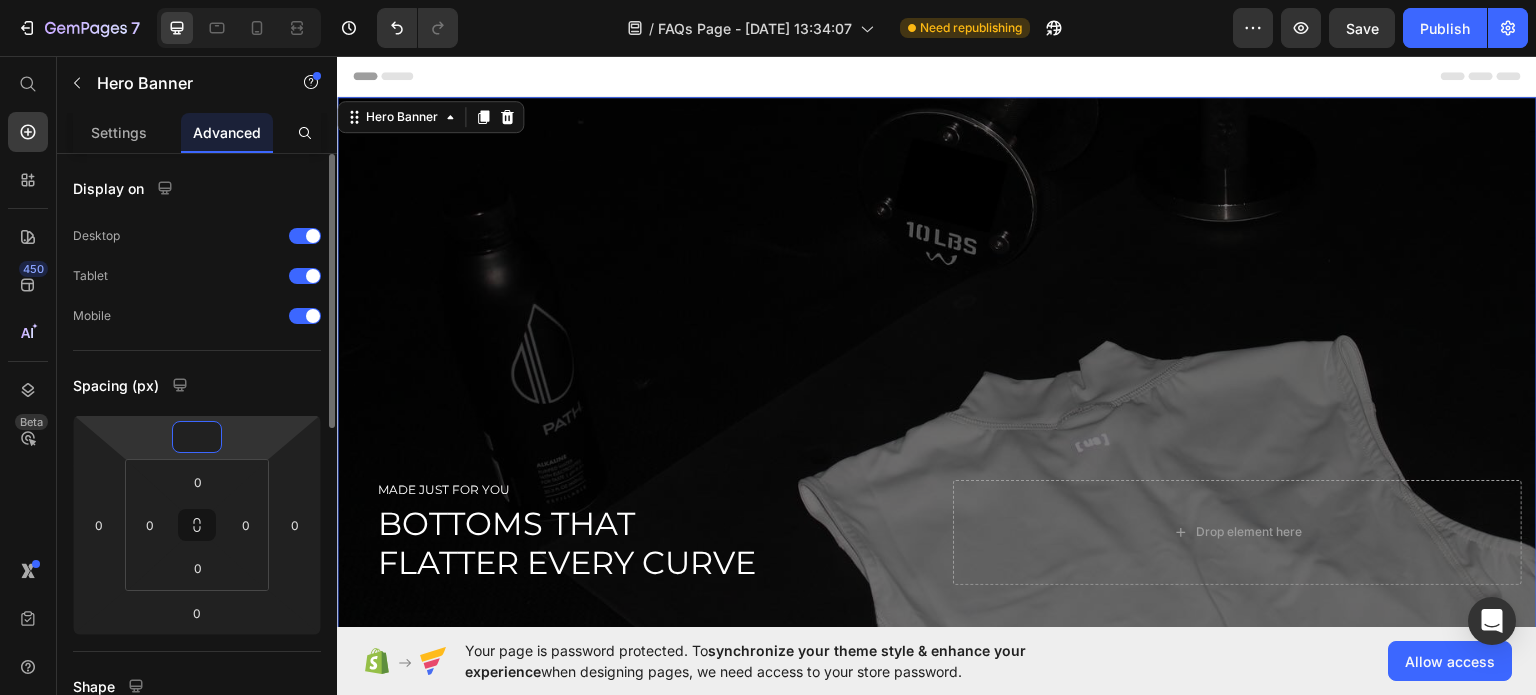 type on "0" 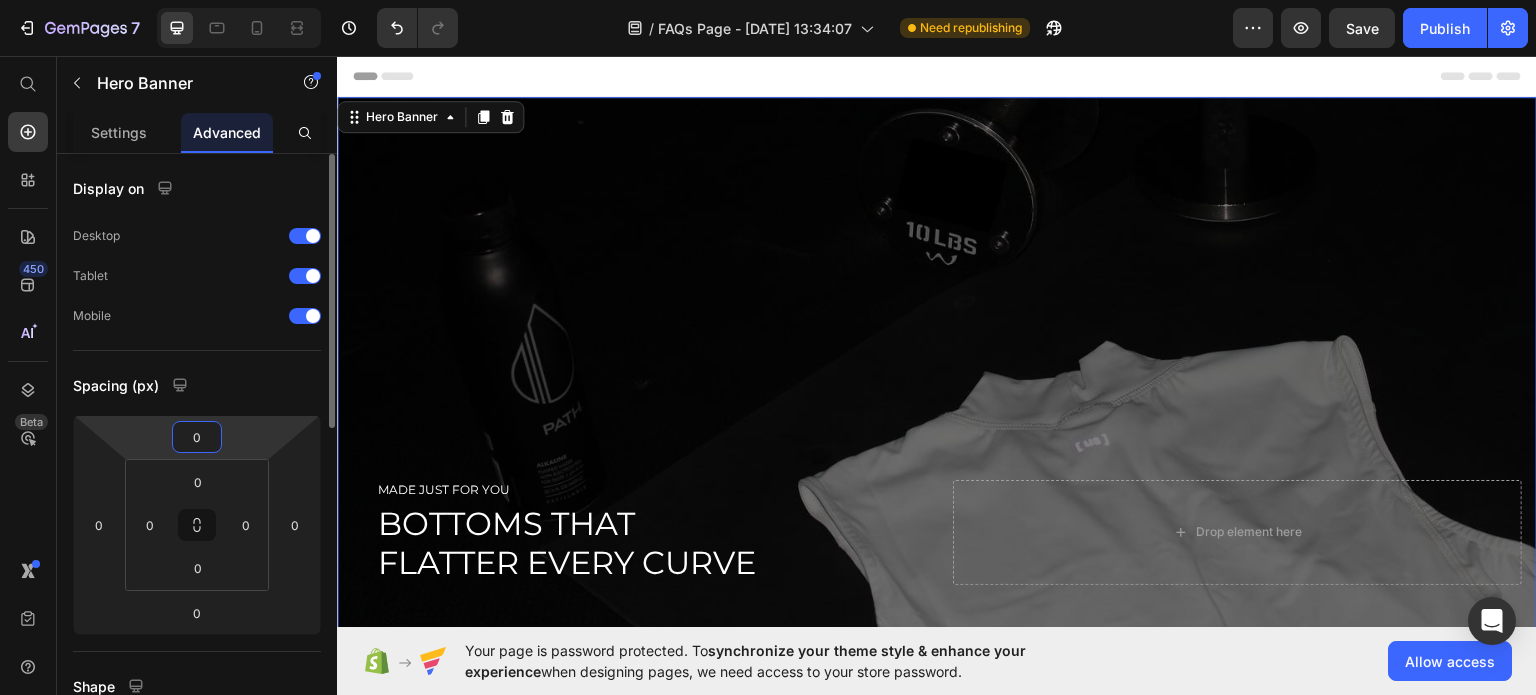 click on "Spacing (px)" at bounding box center (197, 385) 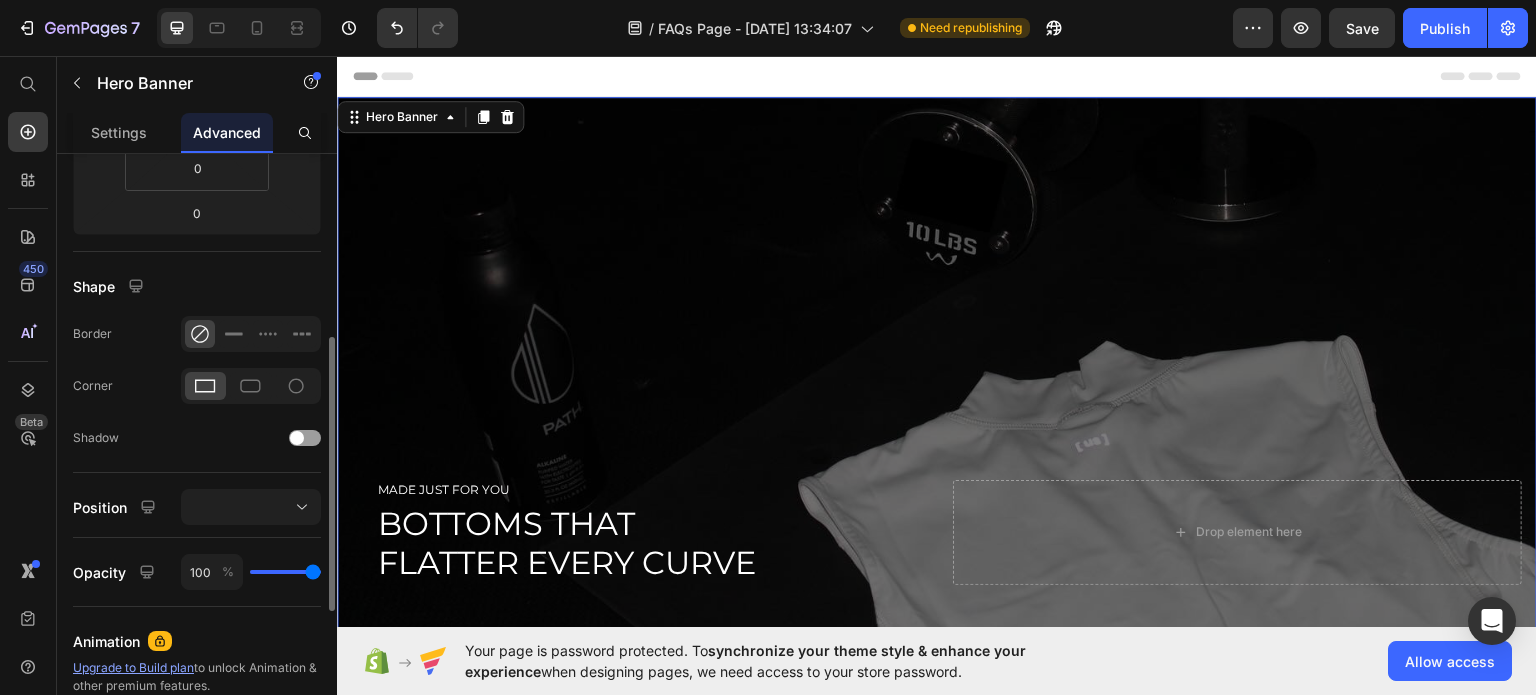 scroll, scrollTop: 0, scrollLeft: 0, axis: both 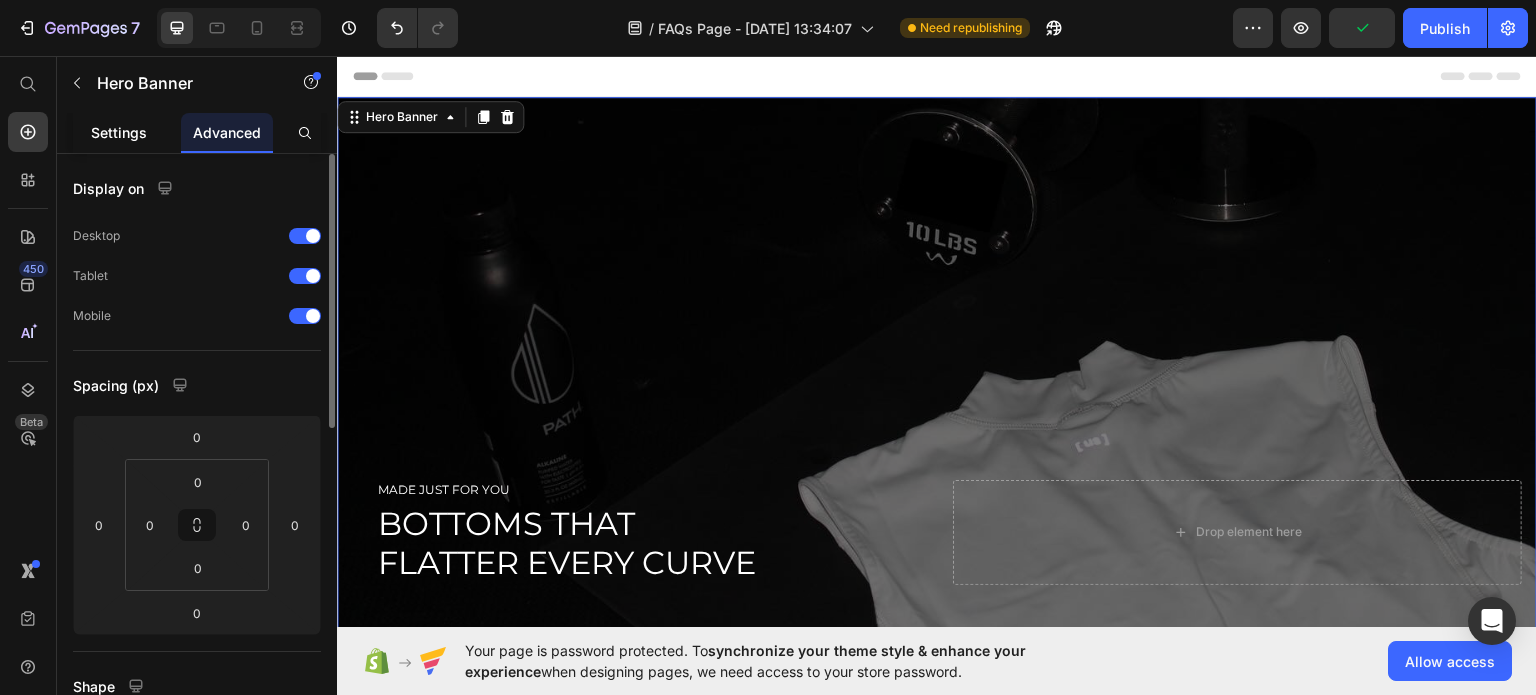 click on "Settings" at bounding box center [119, 132] 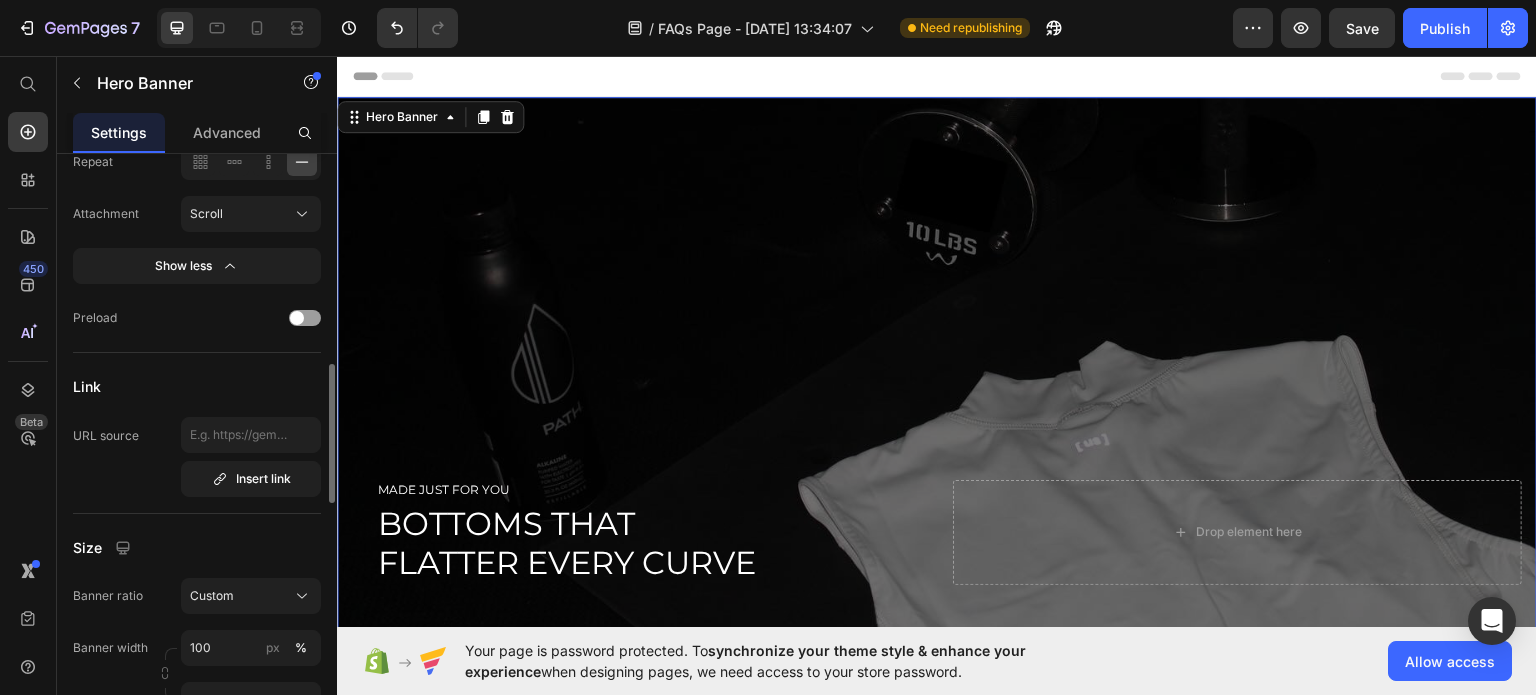 scroll, scrollTop: 1100, scrollLeft: 0, axis: vertical 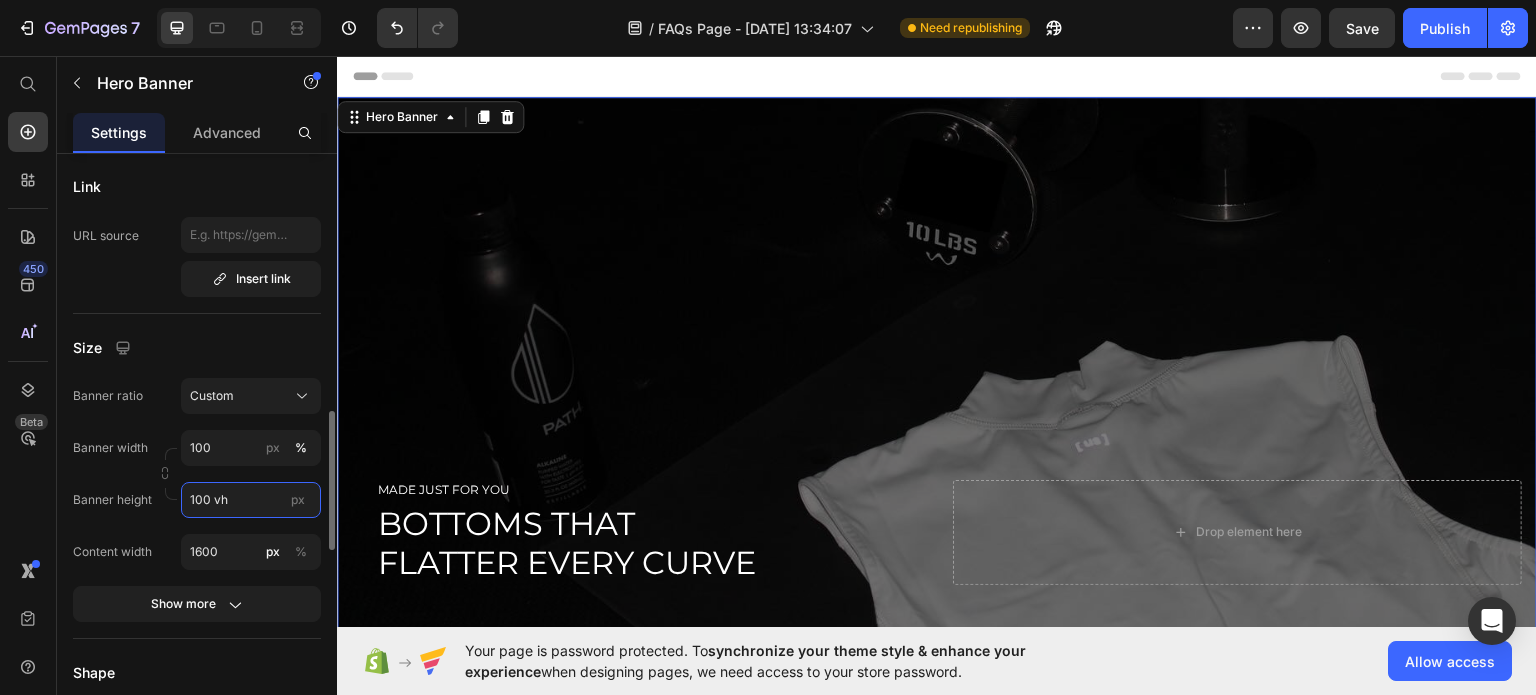click on "100 vh" at bounding box center (251, 500) 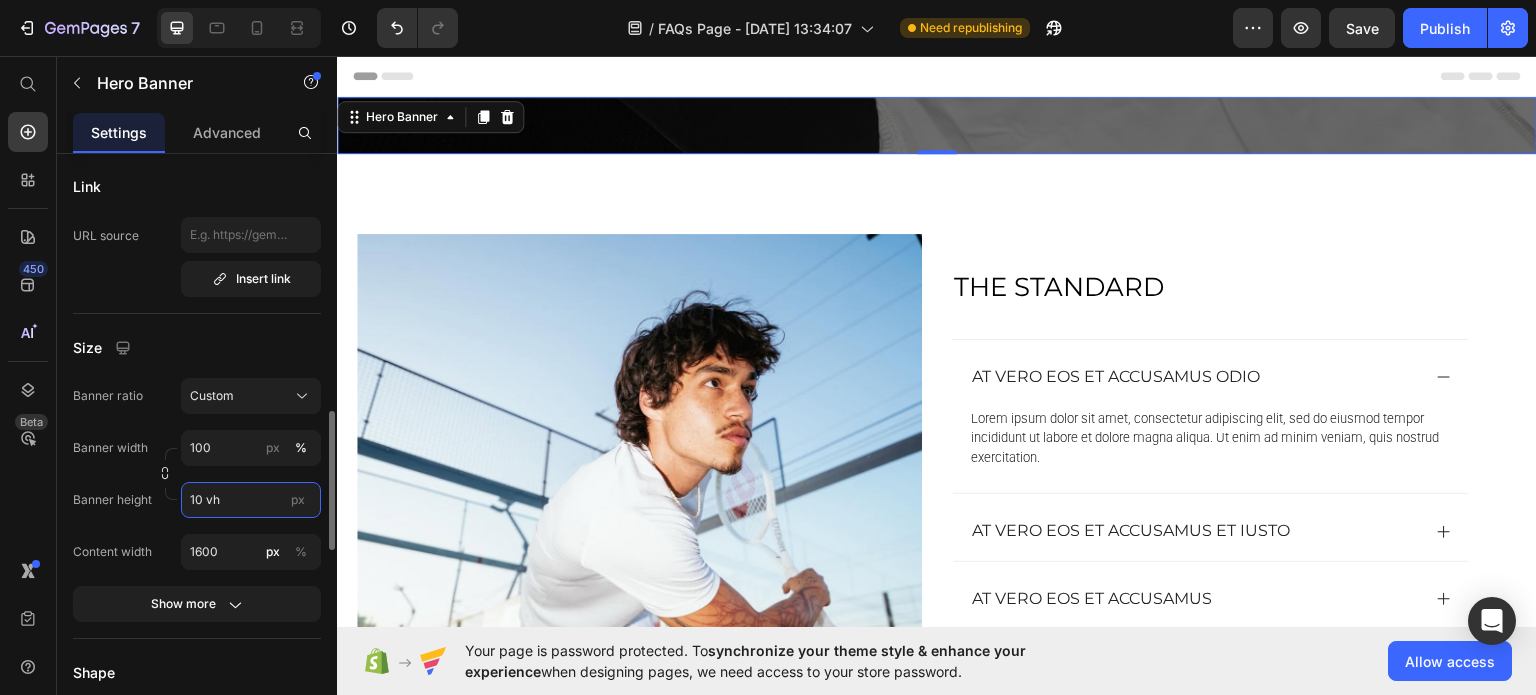type on "1 vh" 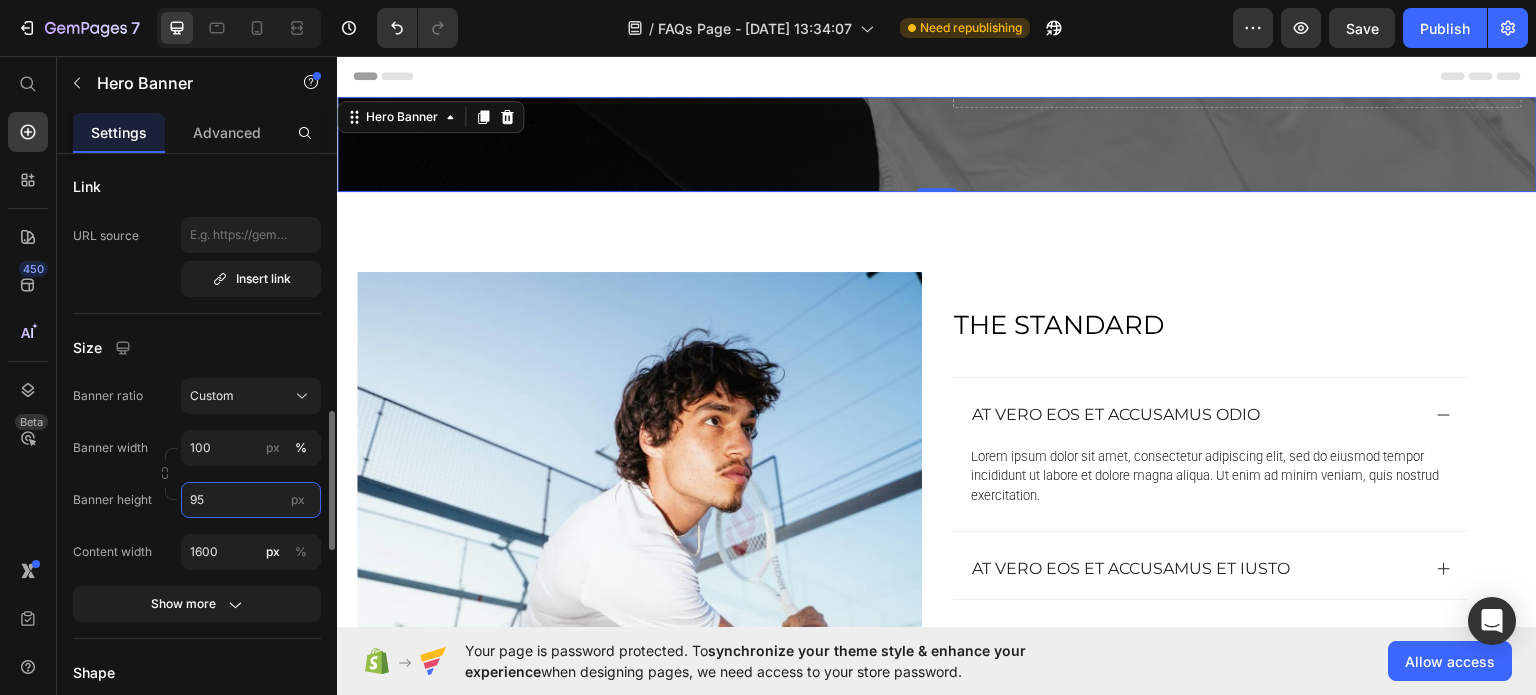 click on "95" at bounding box center [251, 500] 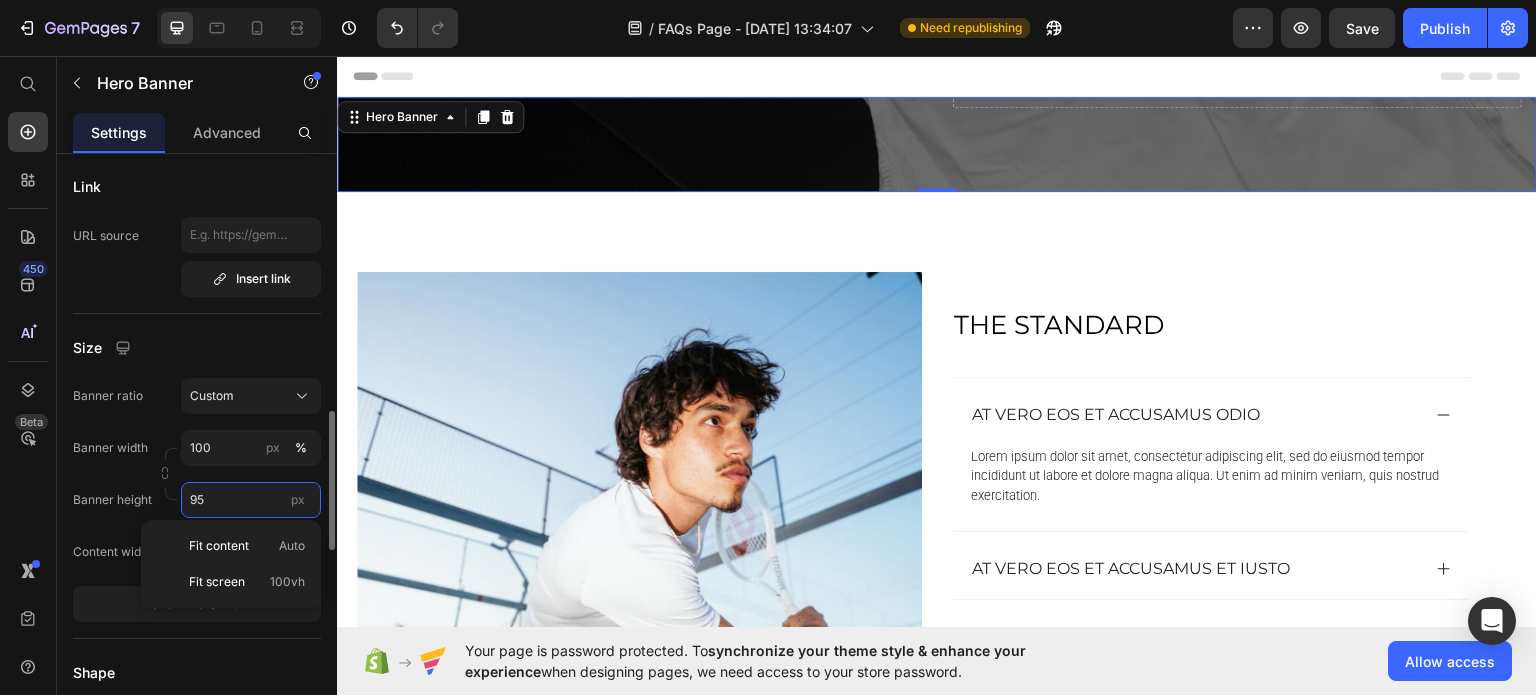 click on "95" at bounding box center [251, 500] 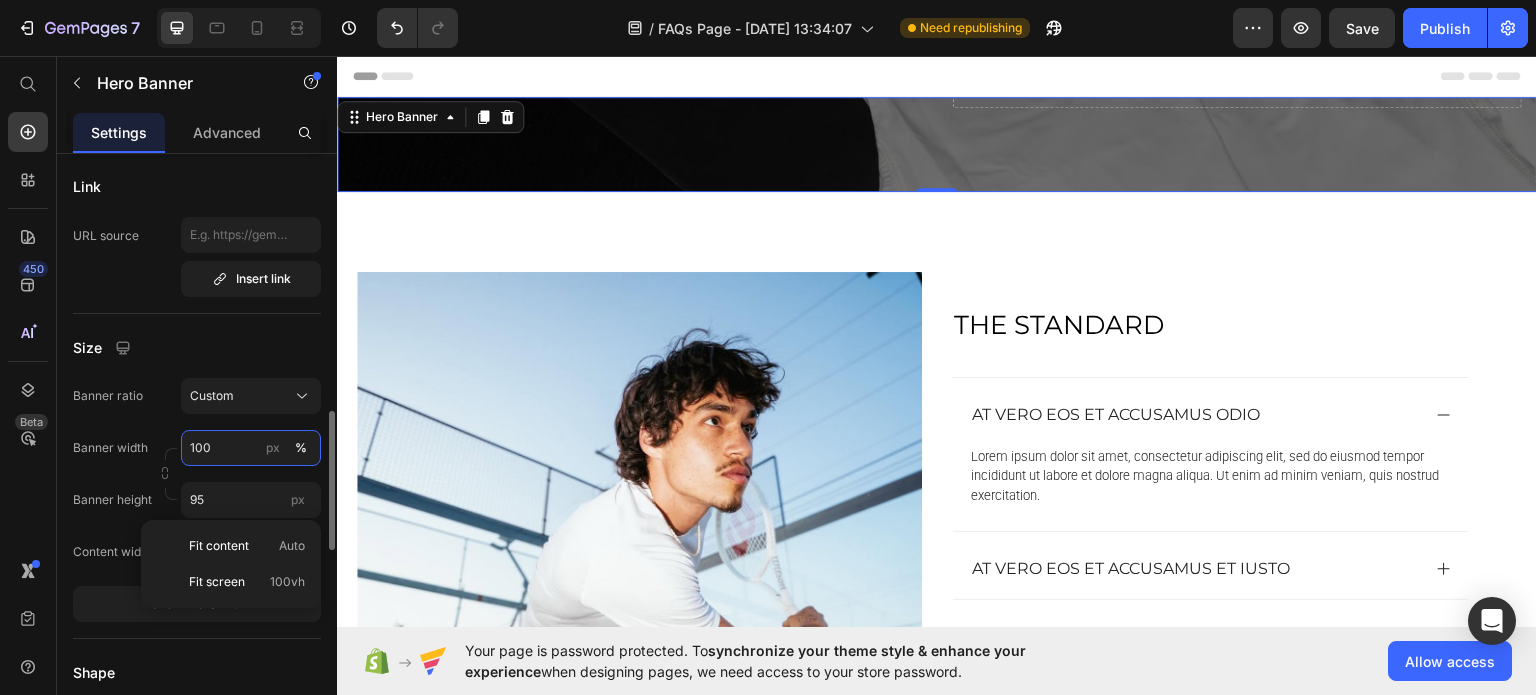 click on "100" at bounding box center [251, 448] 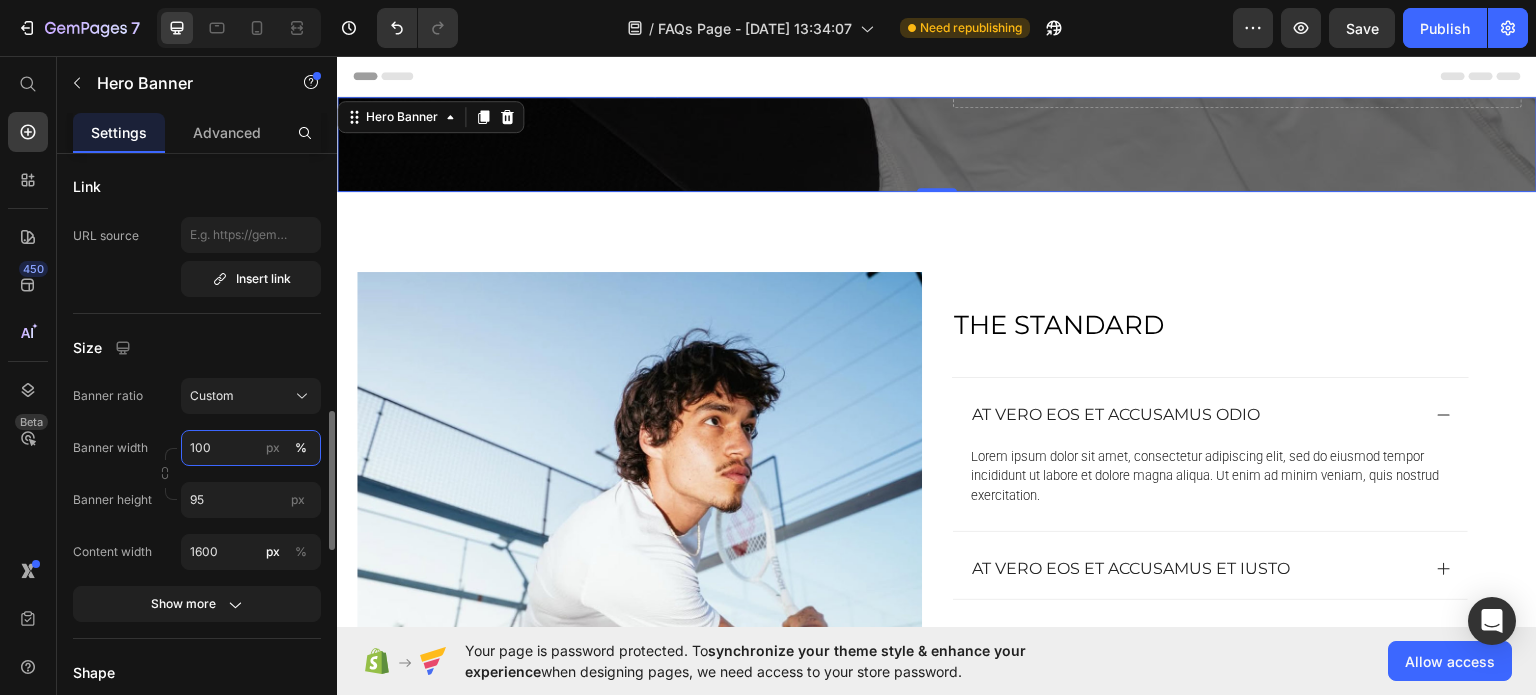click on "100" at bounding box center [251, 448] 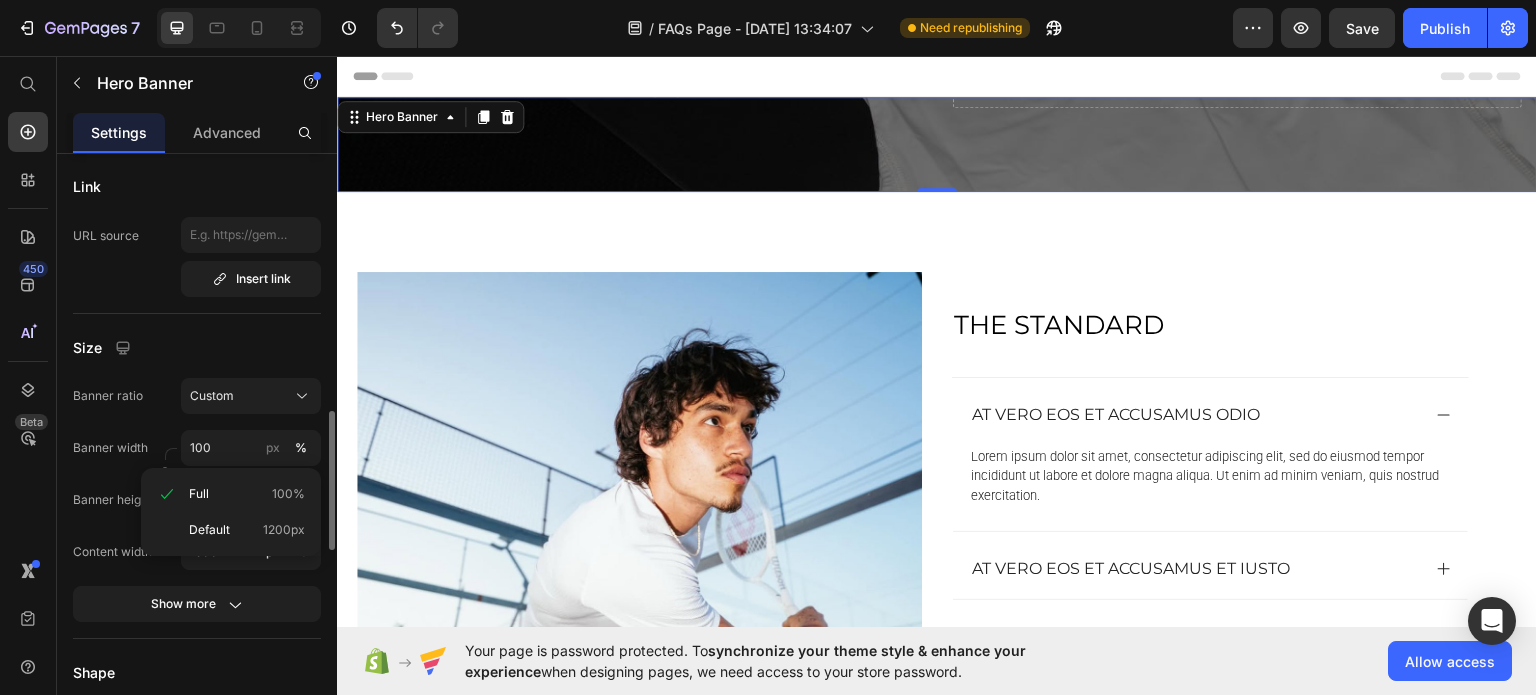 click on "Banner ratio Custom" 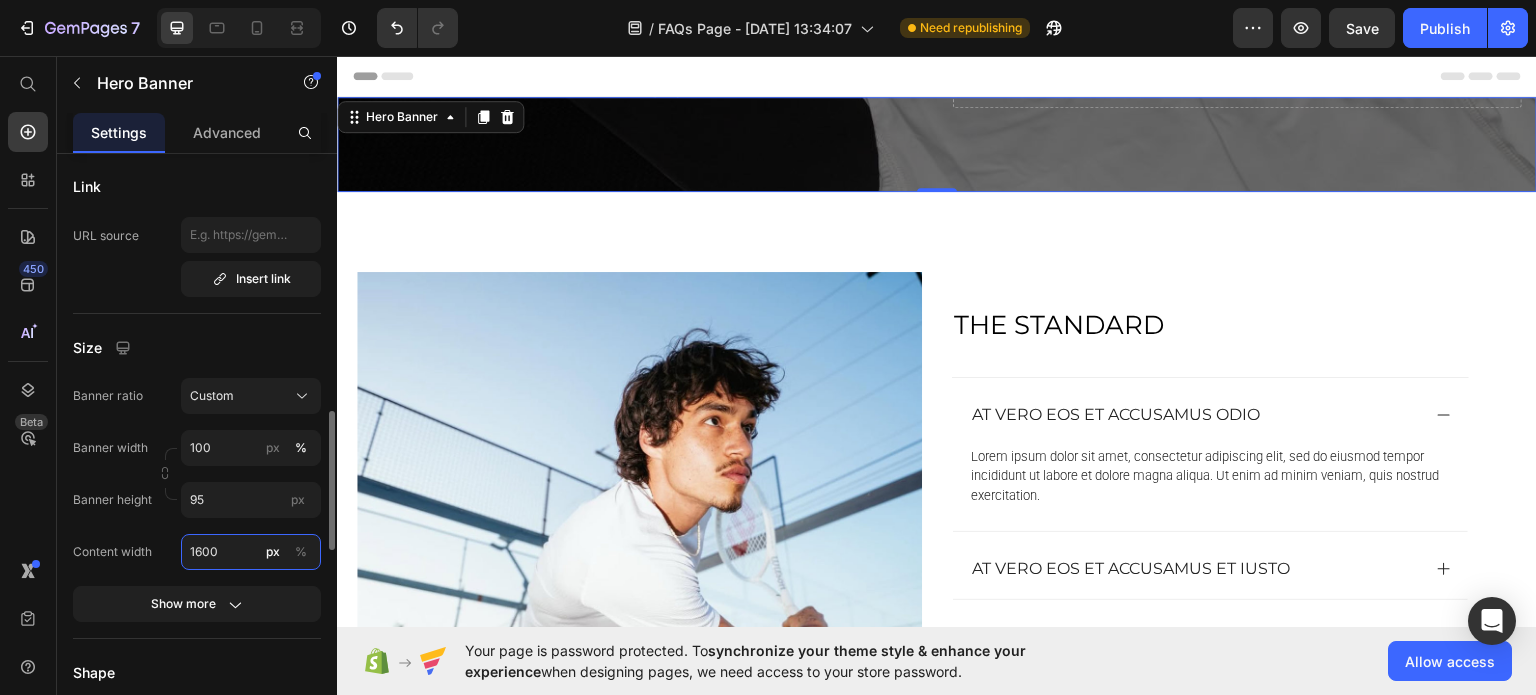 click on "1600" at bounding box center (251, 552) 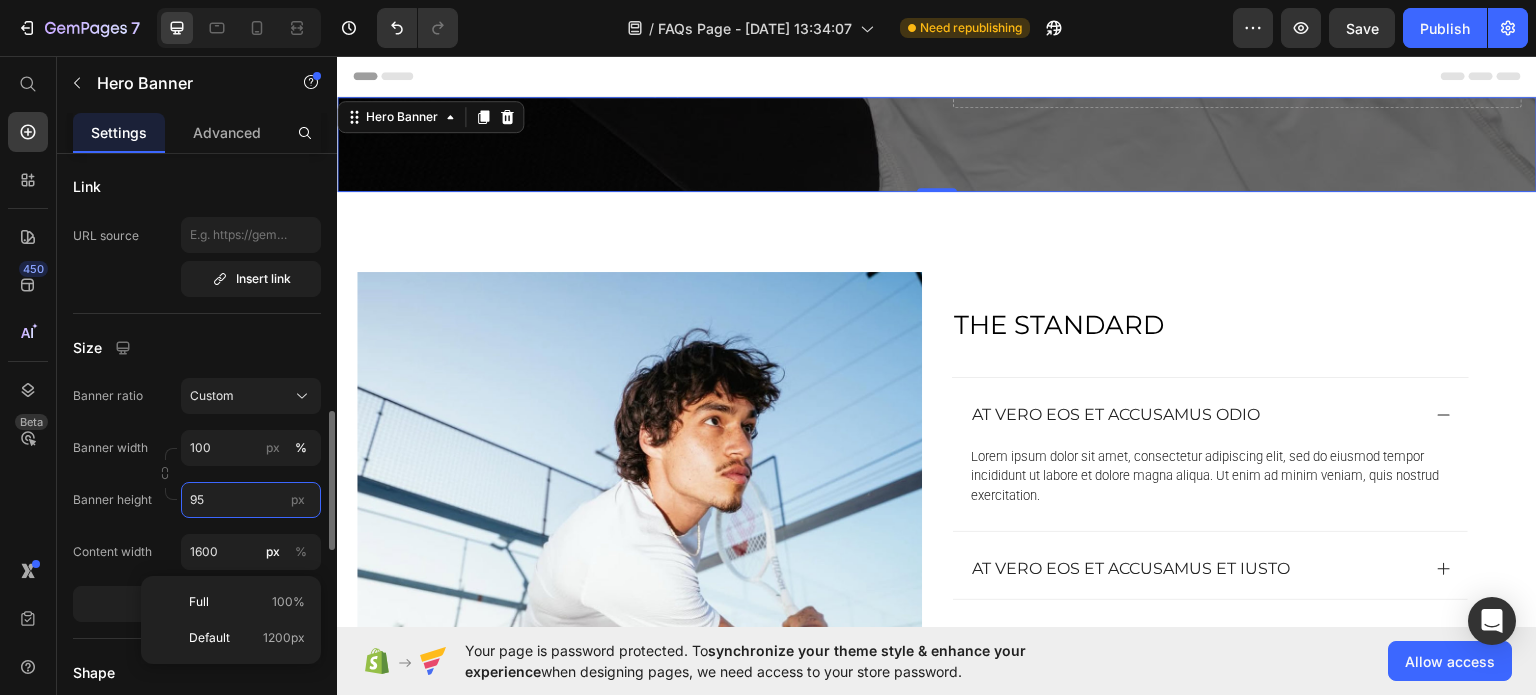 click on "95" at bounding box center [251, 500] 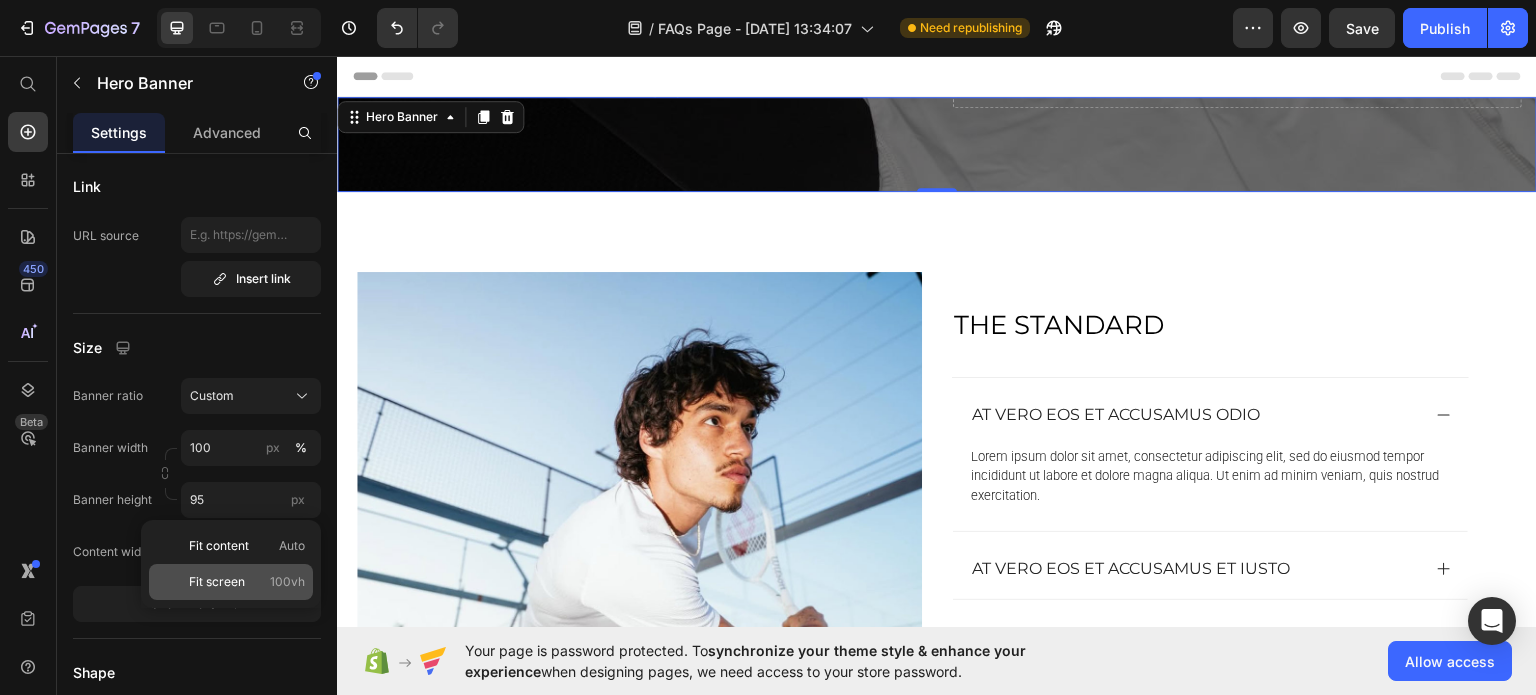 click on "Fit screen 100vh" at bounding box center (247, 582) 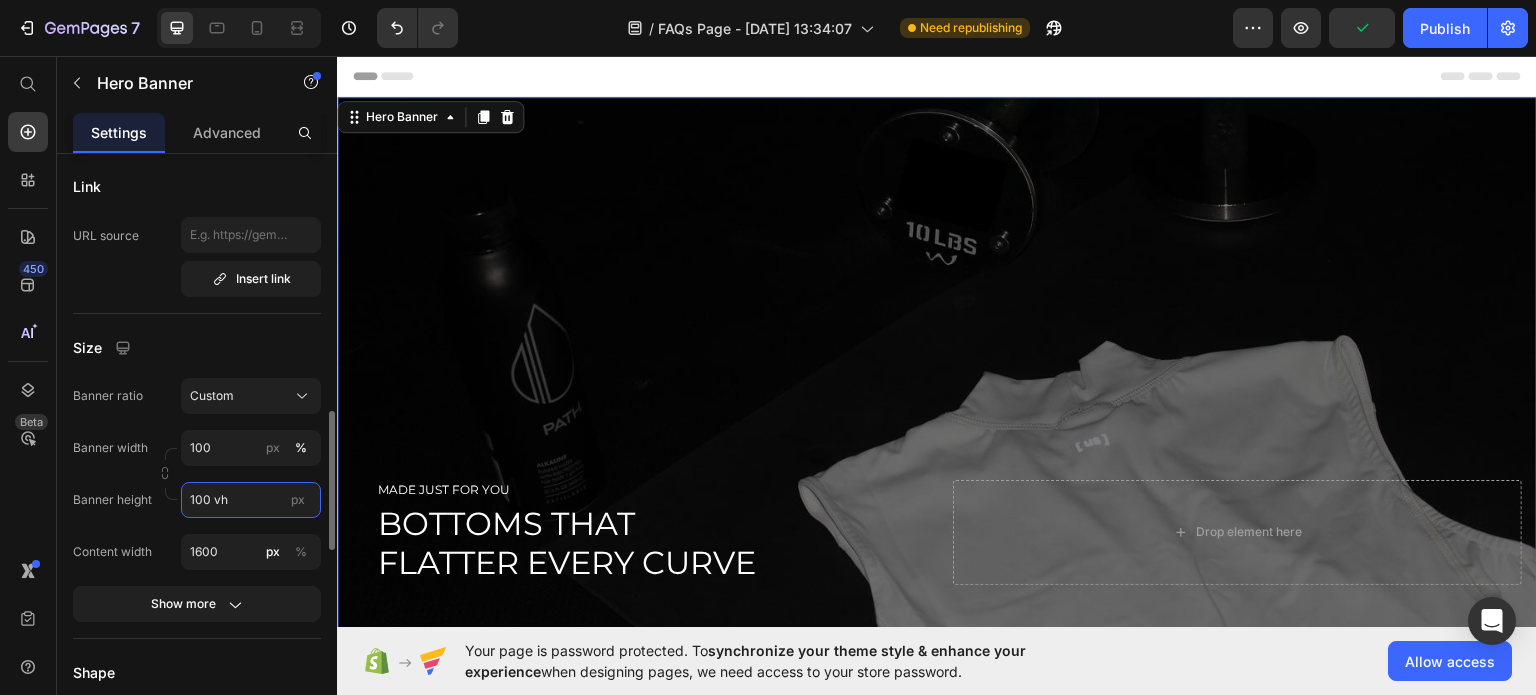 click on "100 vh" at bounding box center (251, 500) 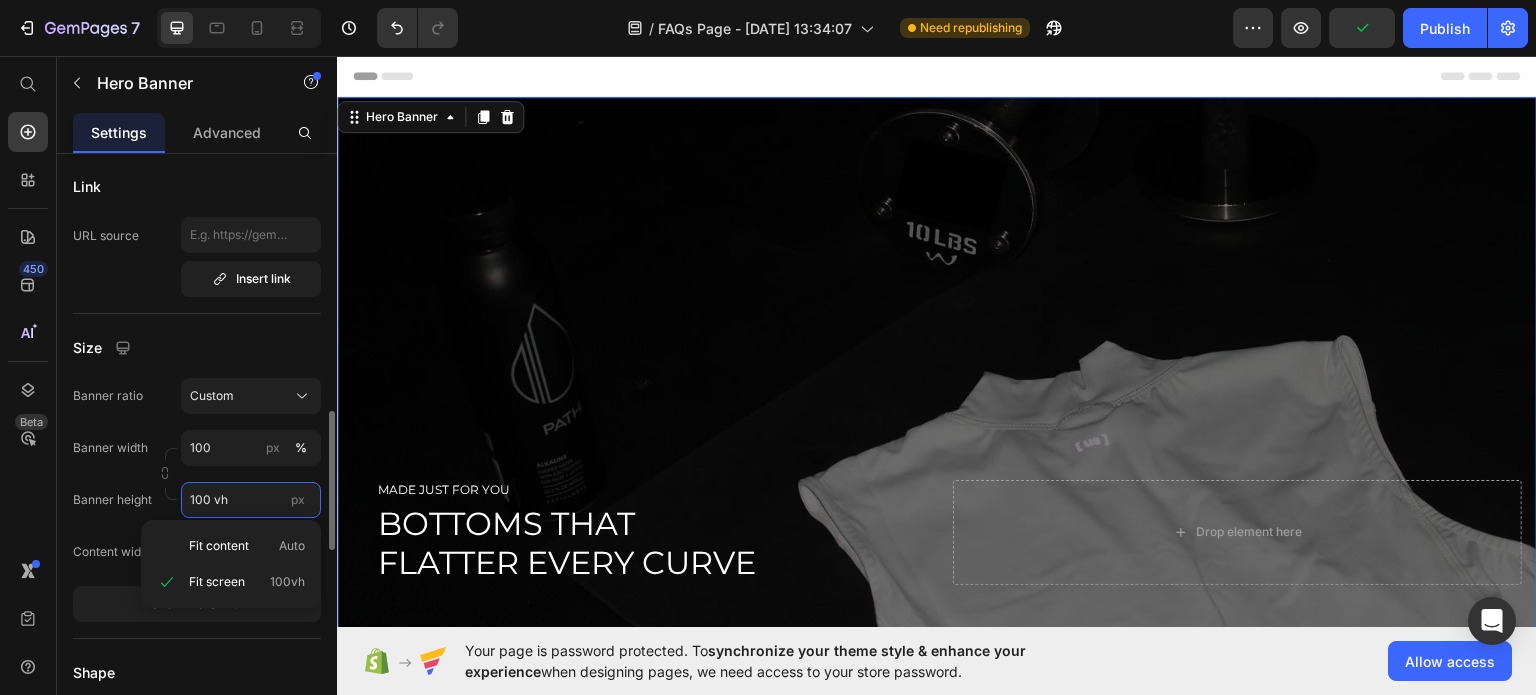 click on "100 vh" at bounding box center (251, 500) 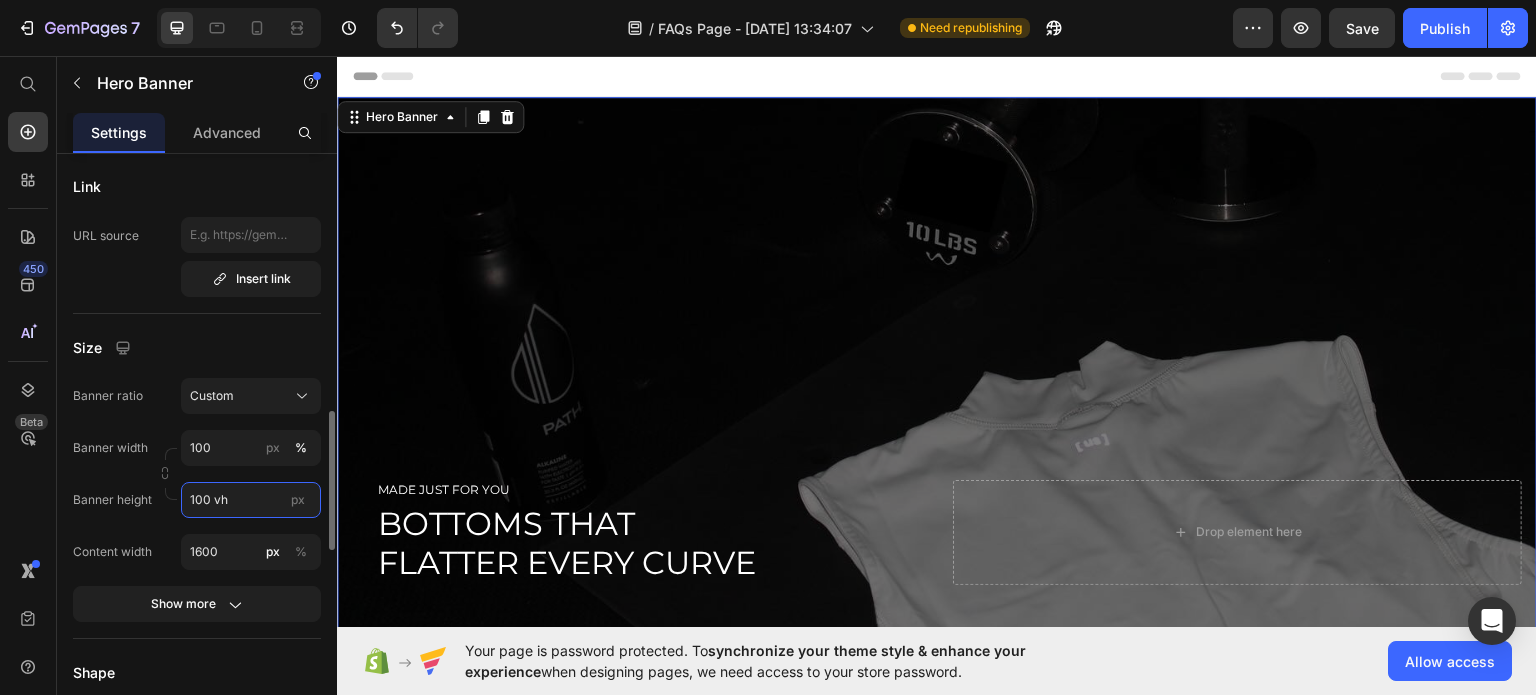drag, startPoint x: 208, startPoint y: 495, endPoint x: 180, endPoint y: 500, distance: 28.442924 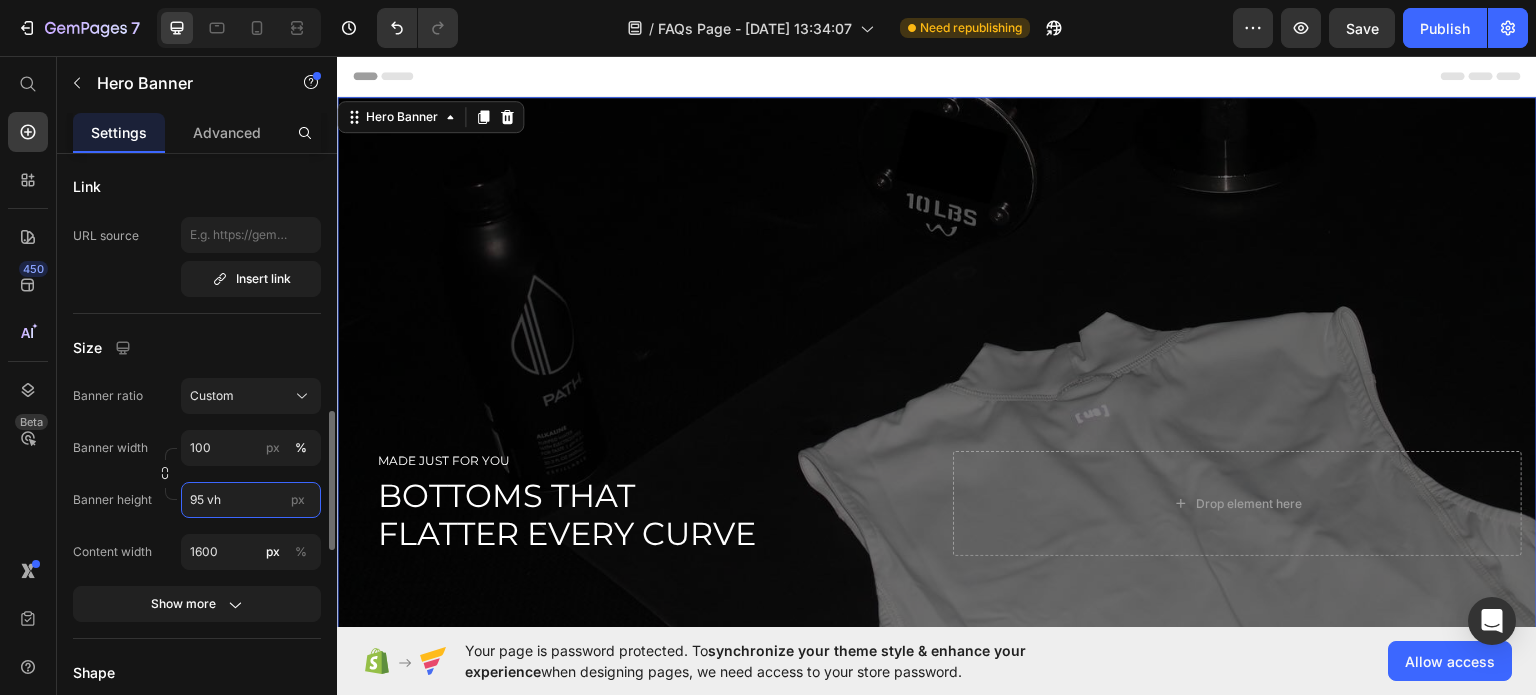 click on "95 vh" at bounding box center (251, 500) 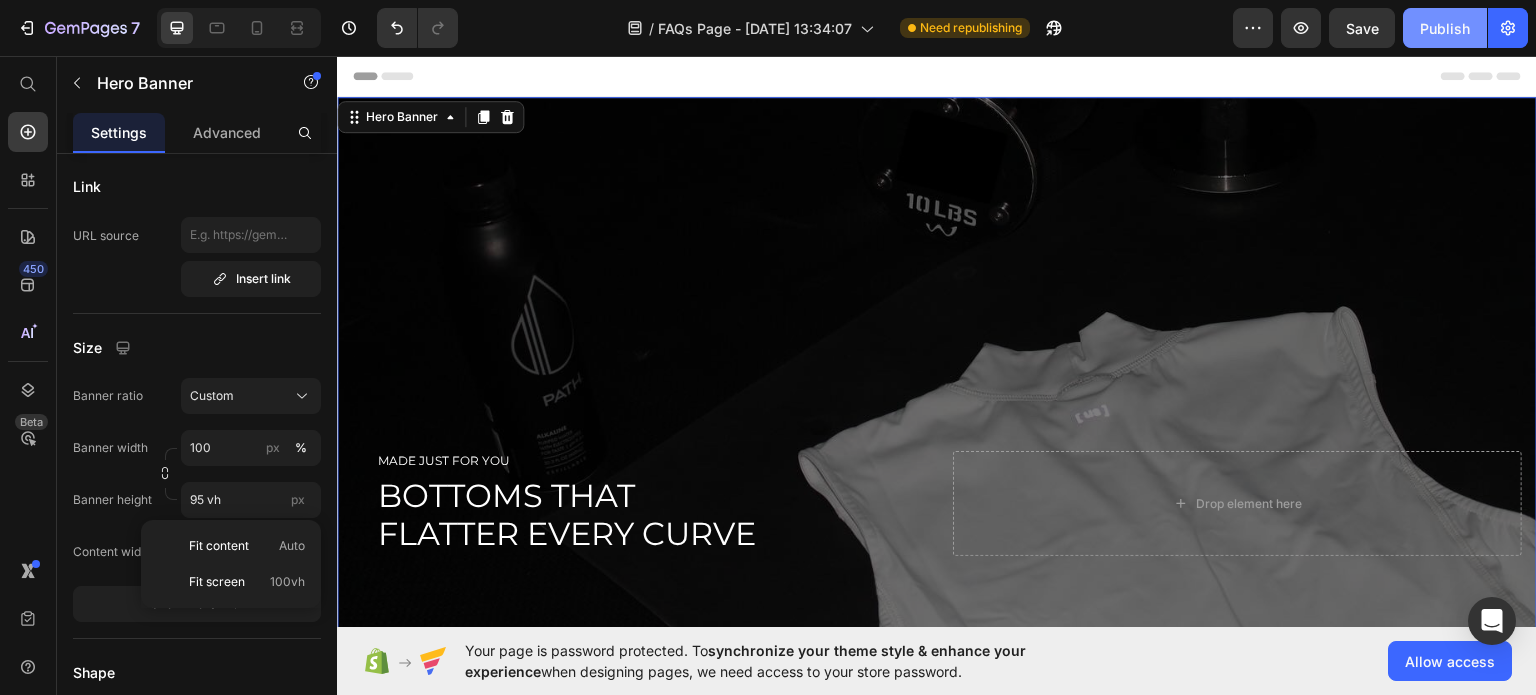 click on "Publish" at bounding box center [1445, 28] 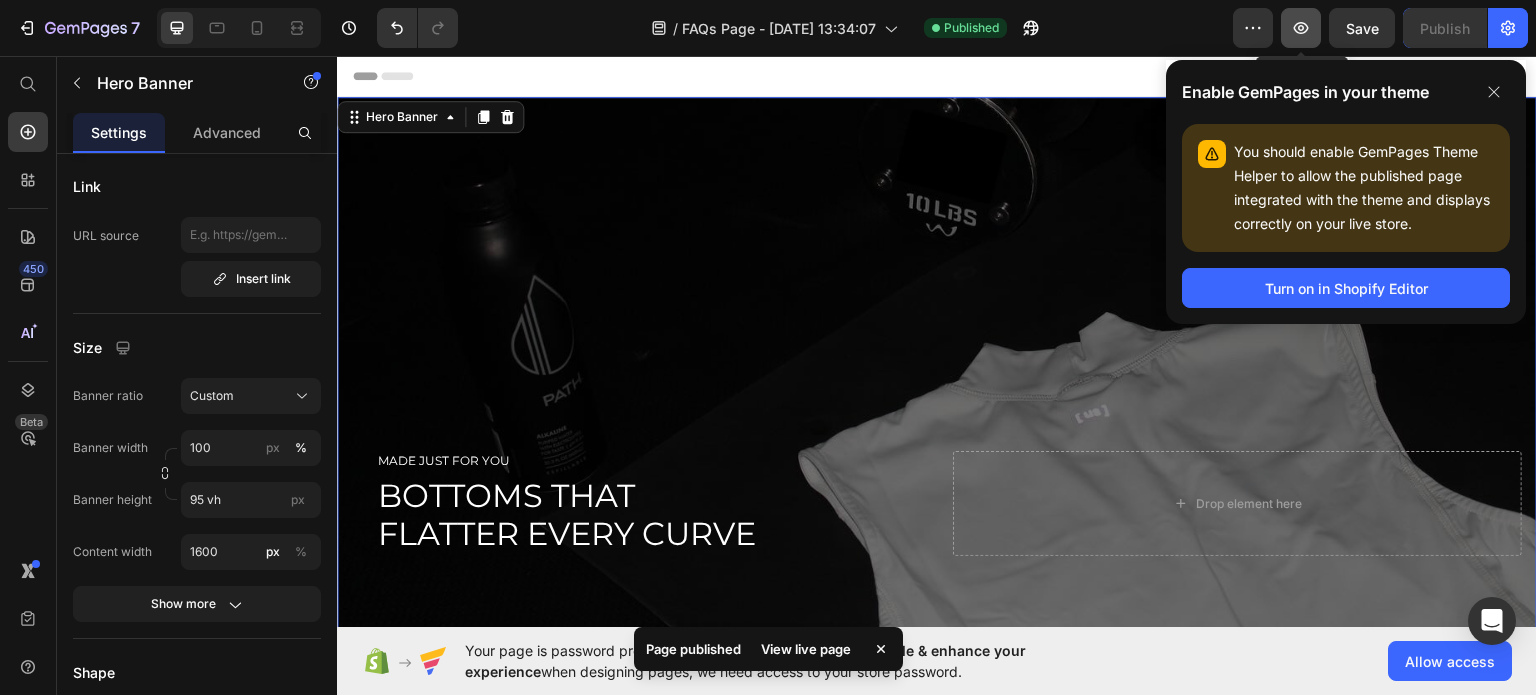 click 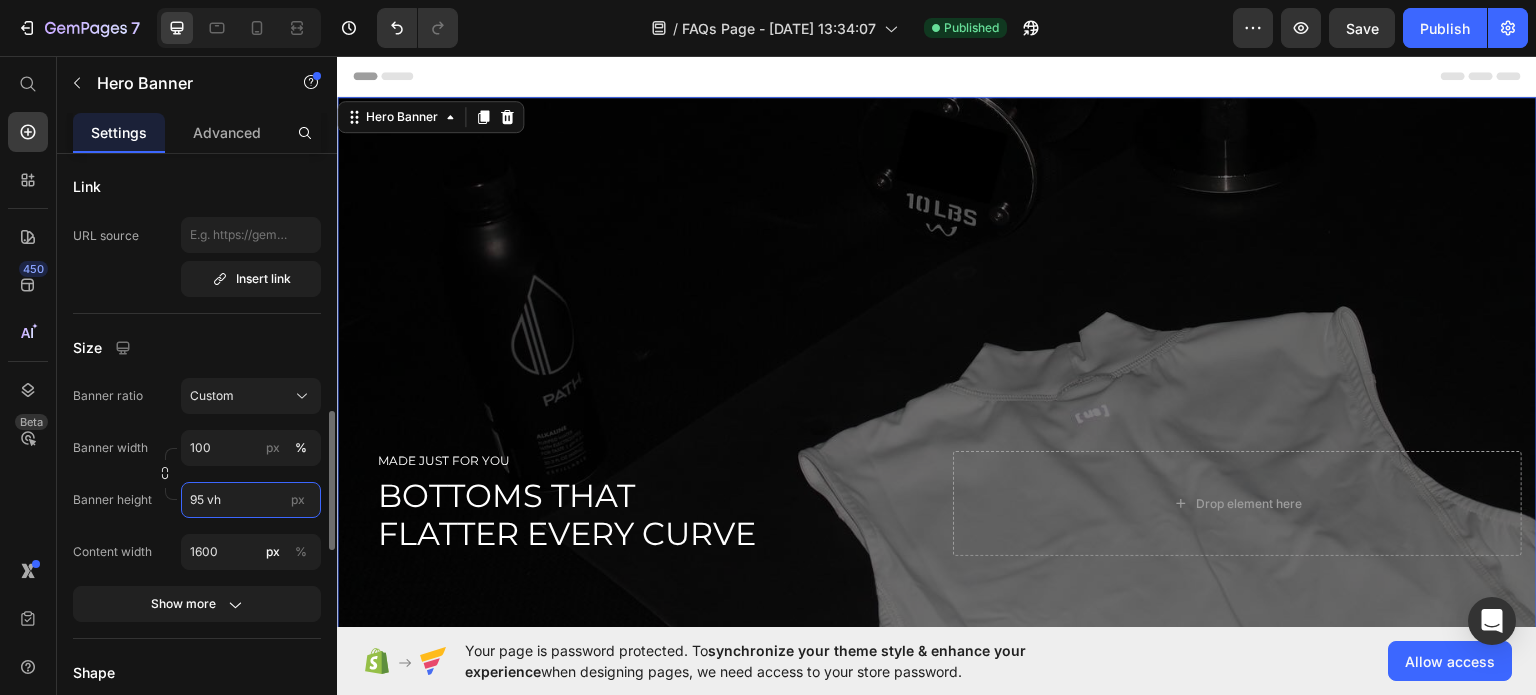 click on "95 vh" at bounding box center [251, 500] 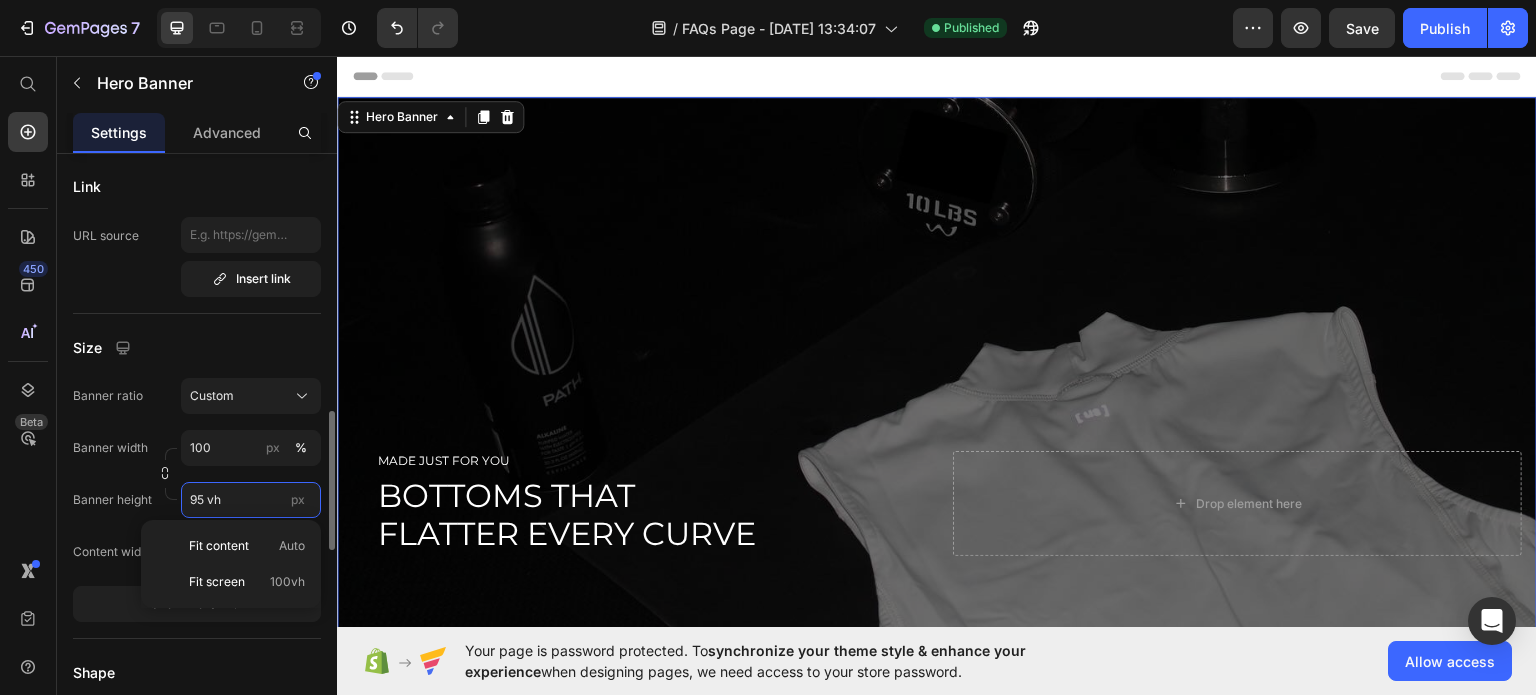 click on "95 vh" at bounding box center [251, 500] 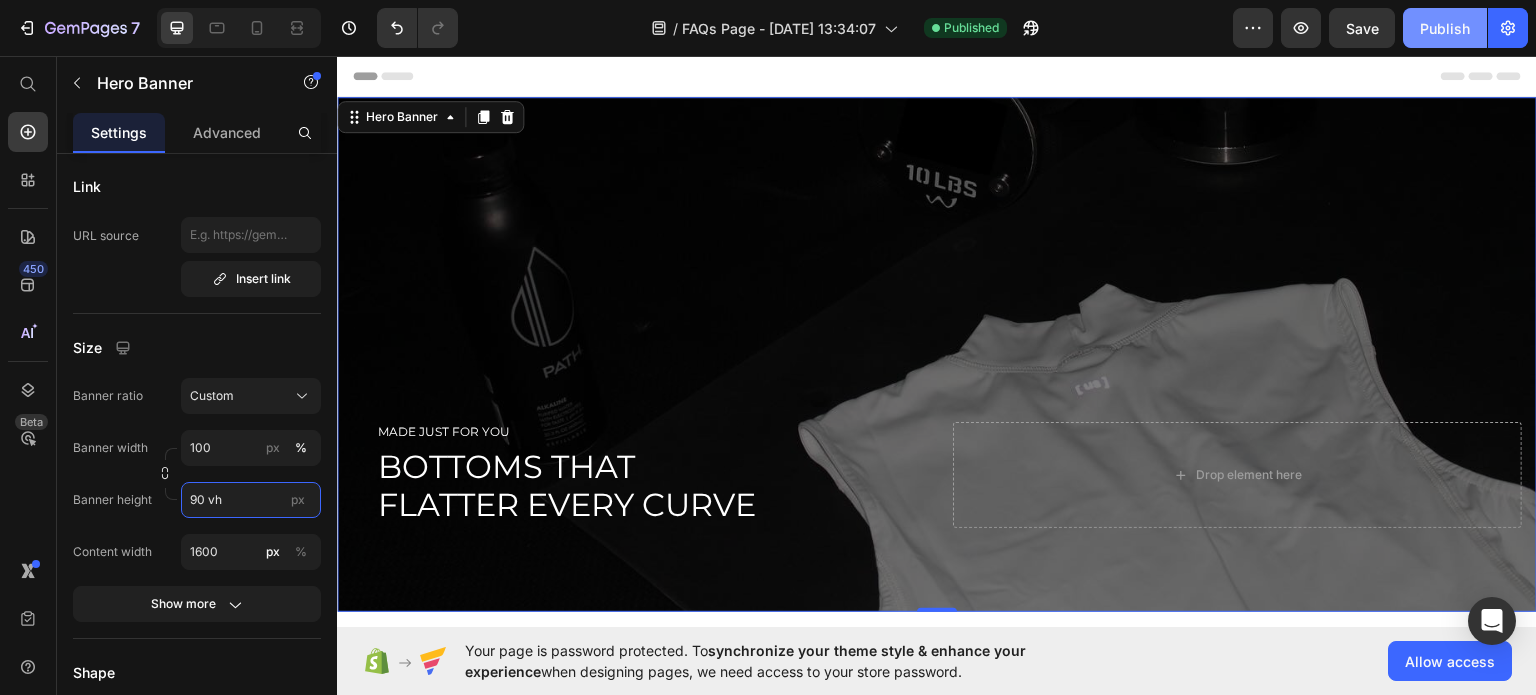 type on "90 vh" 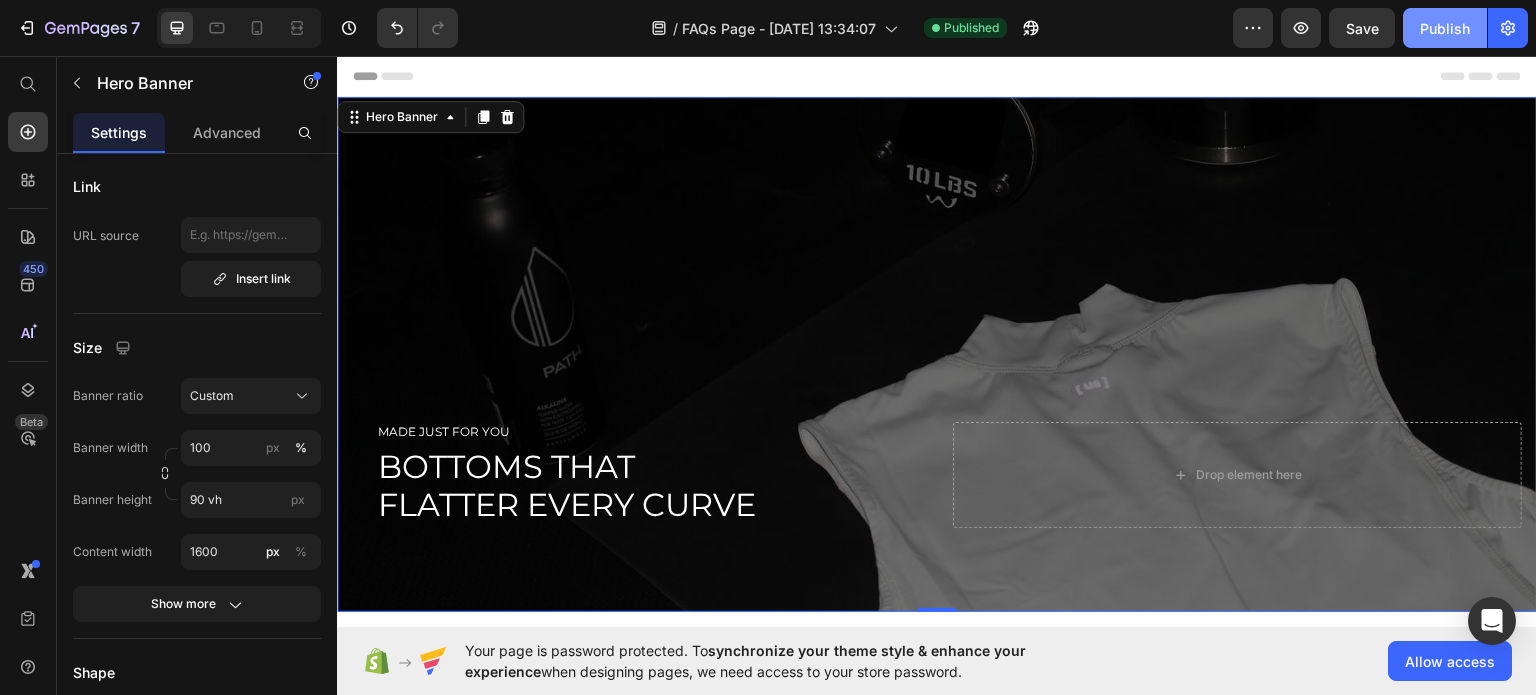 click on "Publish" 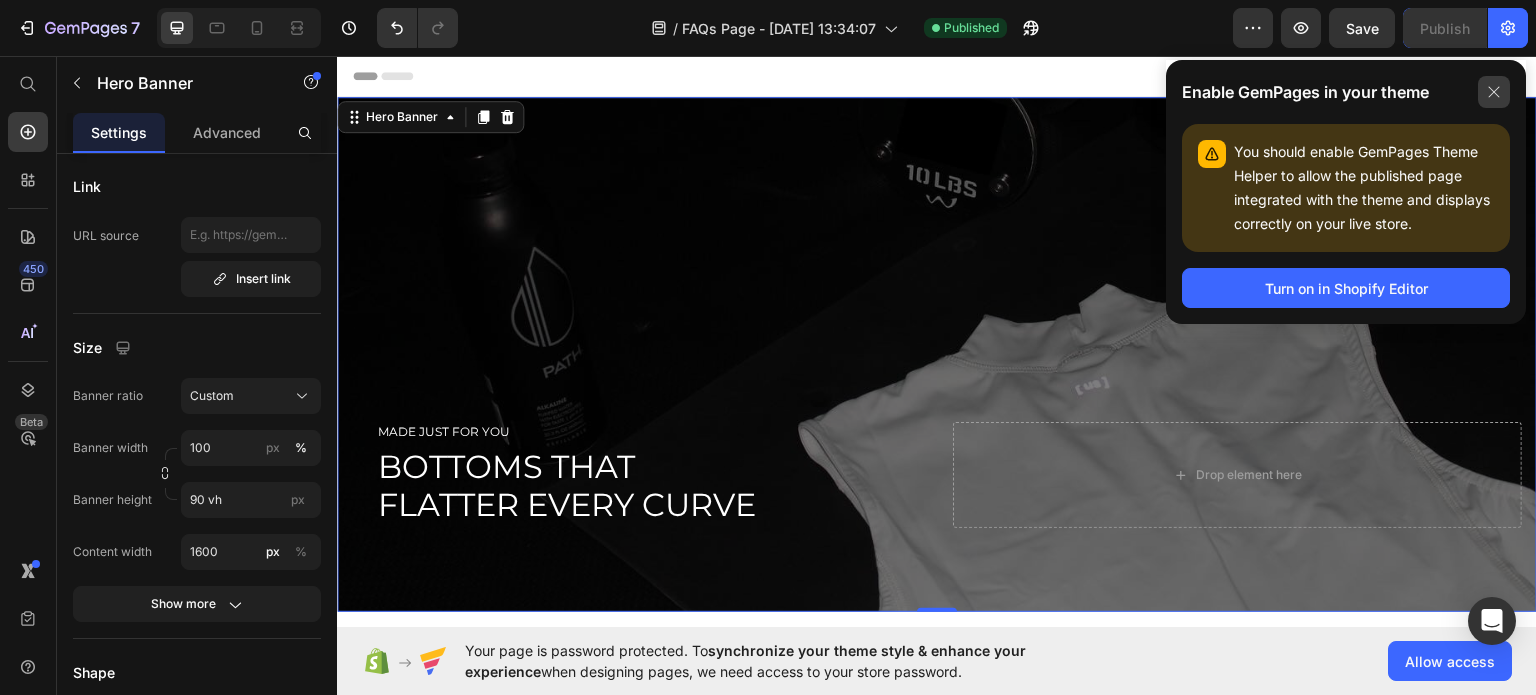 click 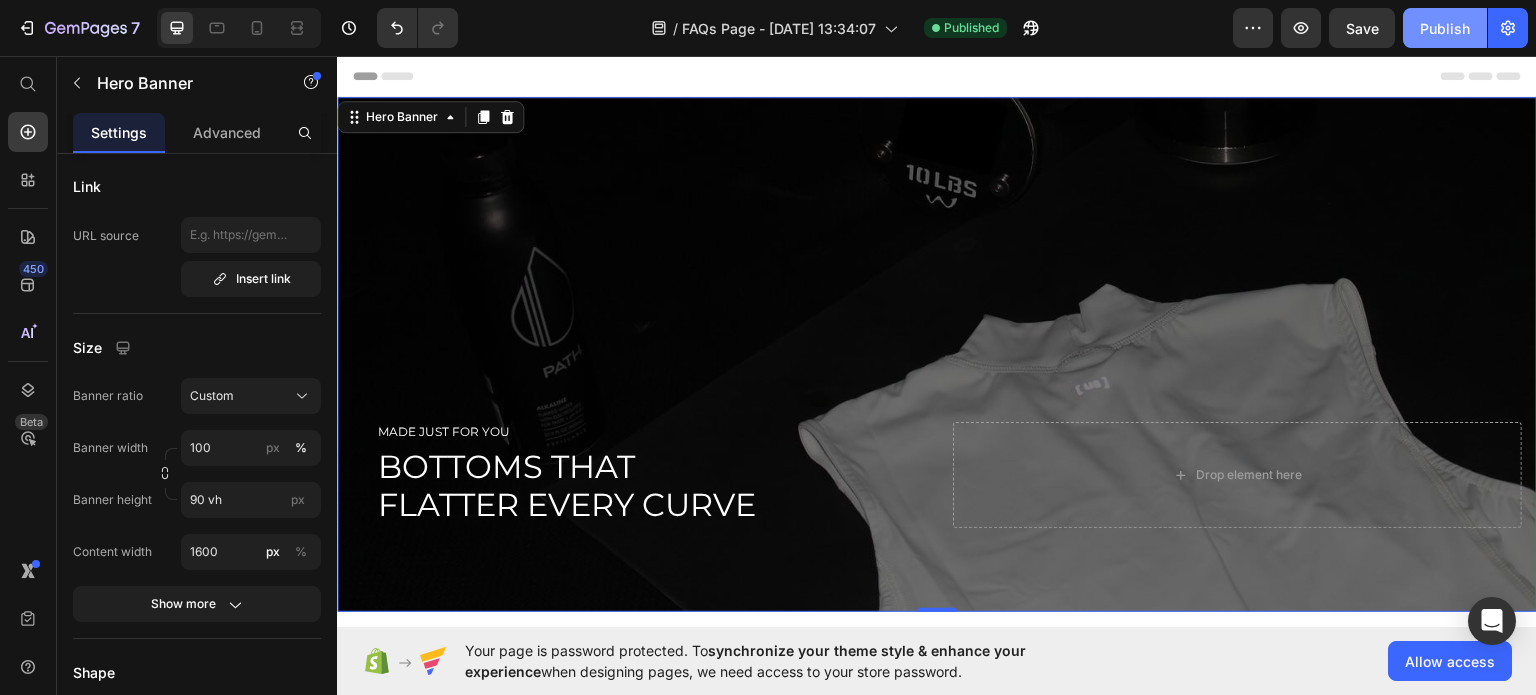 click on "Publish" at bounding box center [1445, 28] 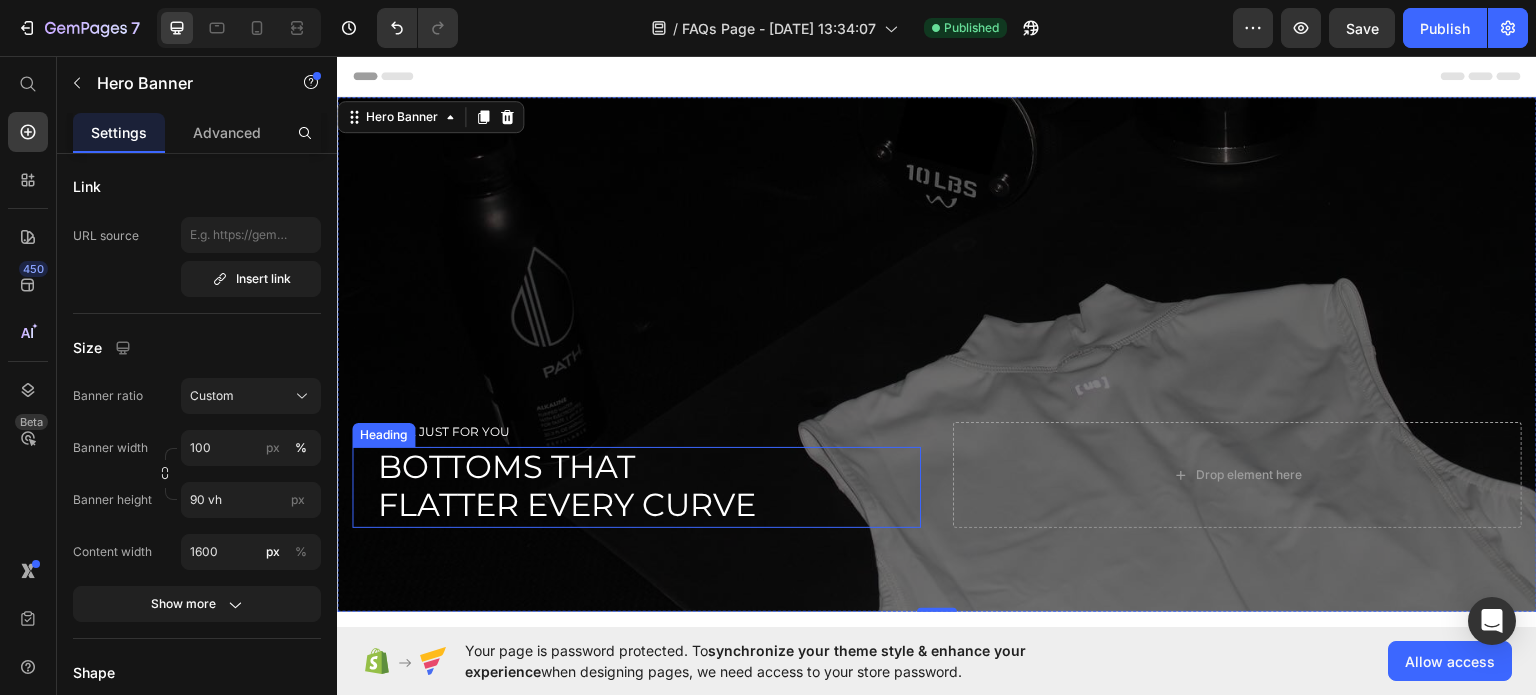 click on "⁠⁠⁠⁠⁠⁠⁠ Bottoms That Flatter Every Curve Heading" at bounding box center [636, 486] 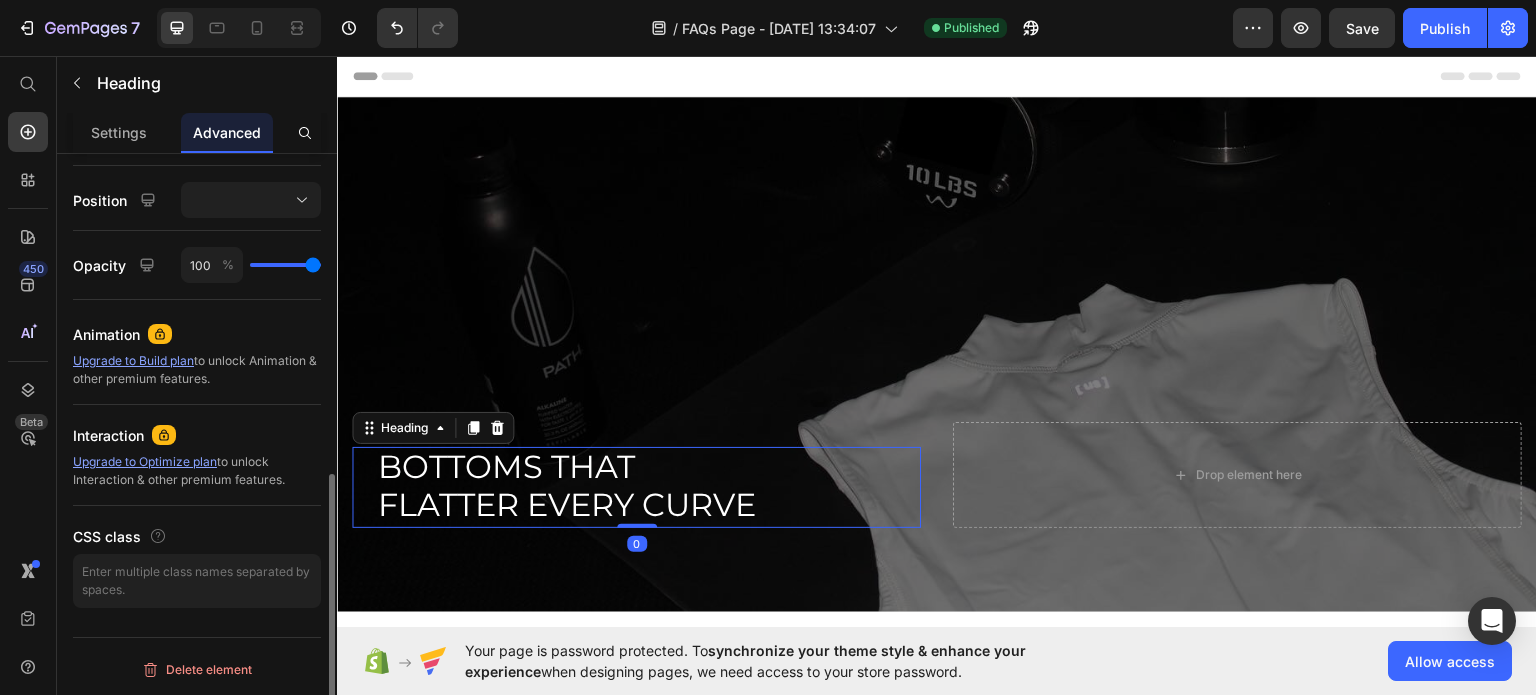 scroll, scrollTop: 0, scrollLeft: 0, axis: both 